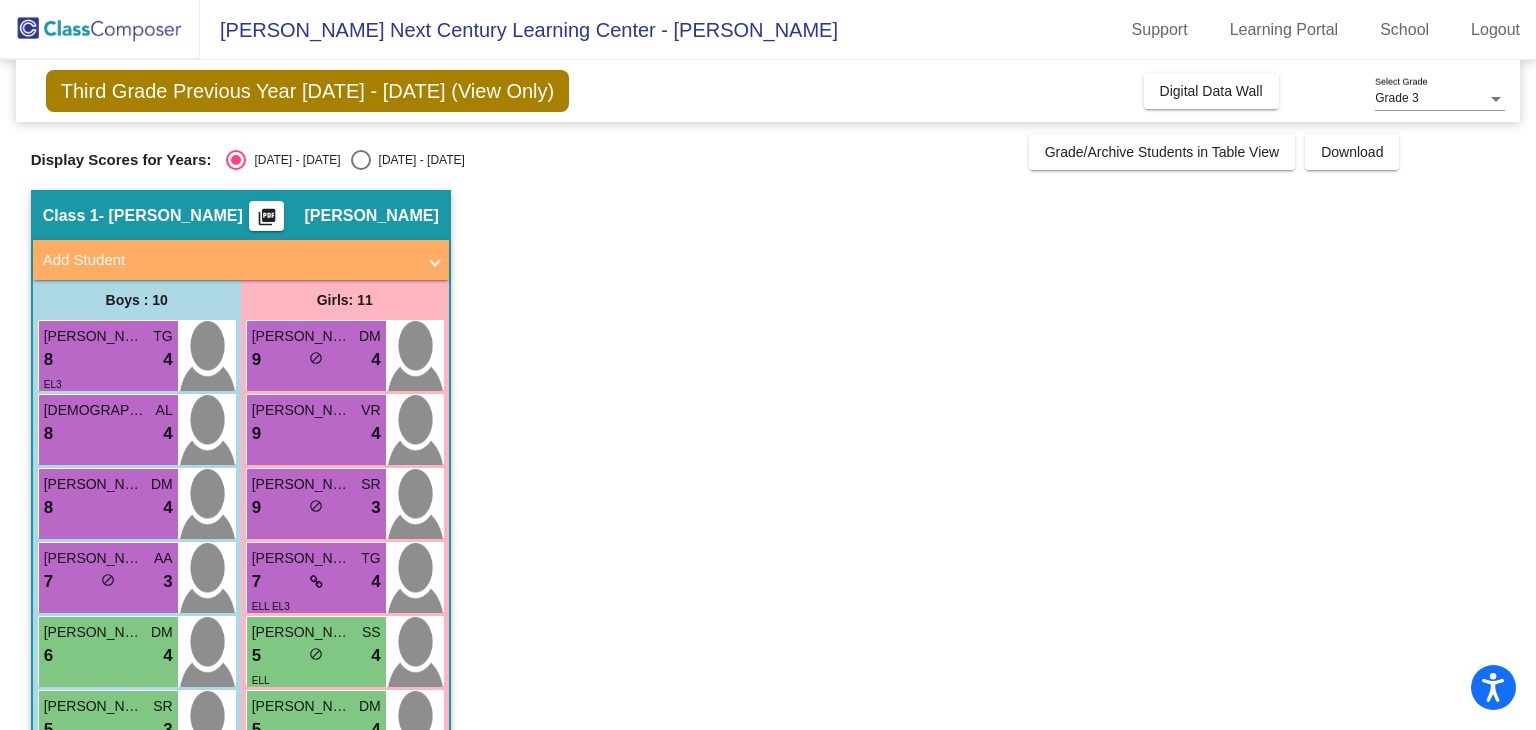 scroll, scrollTop: 0, scrollLeft: 0, axis: both 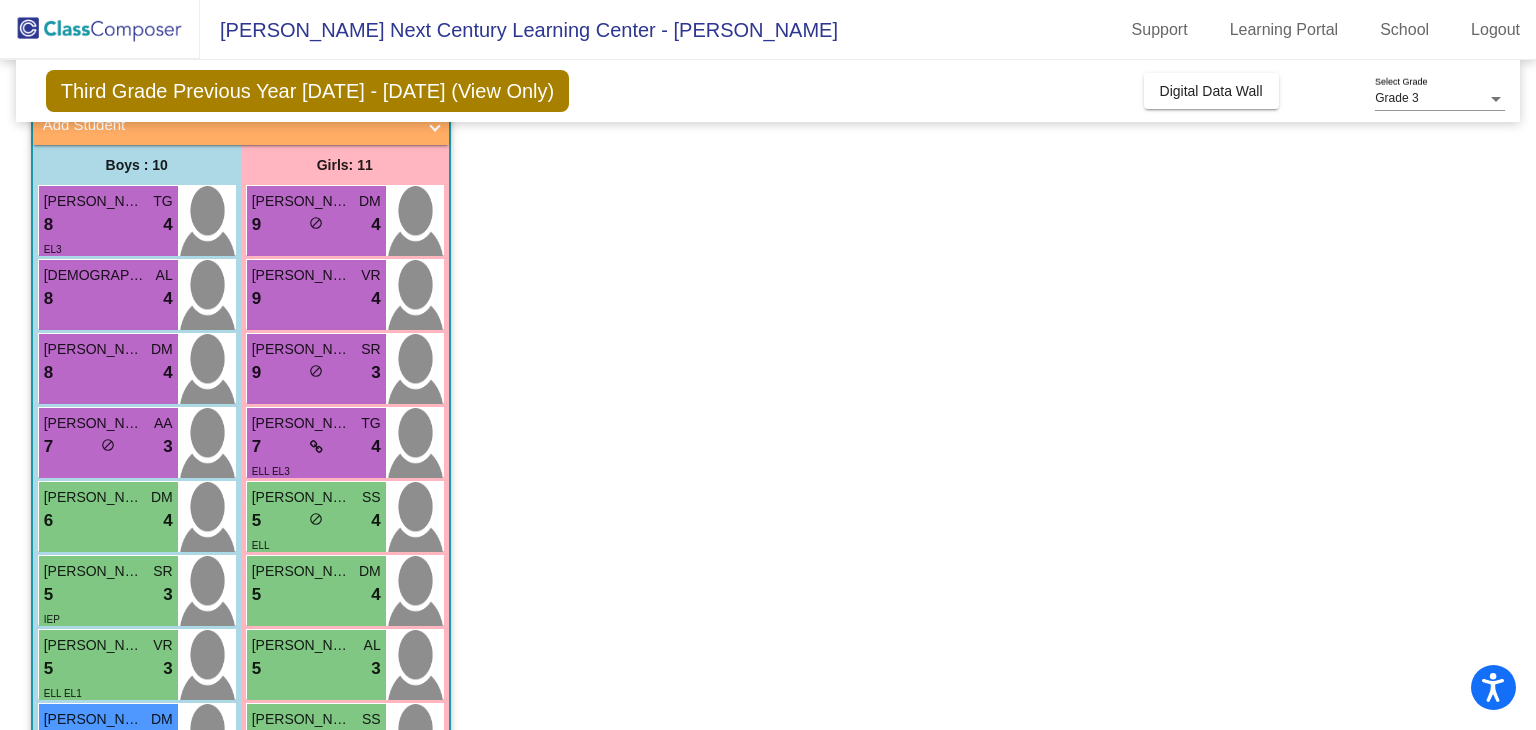 click on "Class 1   - [PERSON_NAME]   picture_as_pdf [PERSON_NAME]  Add Student  First Name Last Name Student Id  (Recommended)   Boy   Girl   [DEMOGRAPHIC_DATA] Add Close  Boys : 10  [PERSON_NAME] 8 lock do_not_disturb_alt 4 EL3 [DEMOGRAPHIC_DATA][PERSON_NAME] AL 8 lock do_not_disturb_alt 4 [PERSON_NAME] DM 8 lock do_not_disturb_alt 4 [PERSON_NAME] AA 7 lock do_not_disturb_alt 3 [PERSON_NAME] [PERSON_NAME] 6 lock do_not_disturb_alt 4 [PERSON_NAME] 5 lock do_not_disturb_alt 3 IEP [PERSON_NAME] VR 5 lock do_not_disturb_alt 3 ELL EL1 [PERSON_NAME] DM 3 lock do_not_disturb_alt 3 IEP [PERSON_NAME] SG 3 lock do_not_disturb_alt 3 [PERSON_NAME] SC 6 lock do_not_disturb_alt 2 Girls: 11 [PERSON_NAME] 9 lock do_not_disturb_alt 4 [PERSON_NAME] VR 9 lock do_not_disturb_alt 4 [PERSON_NAME] 9 lock do_not_disturb_alt 3 [PERSON_NAME] TG 7 lock do_not_disturb_alt 4 ELL EL3 [PERSON_NAME] SS 5 lock do_not_disturb_alt 4 ELL [PERSON_NAME] 5 lock do_not_disturb_alt 4 [PERSON_NAME] AL 5 lock do_not_disturb_alt 3 [PERSON_NAME] SS 4 lock 3 EL1 SG" 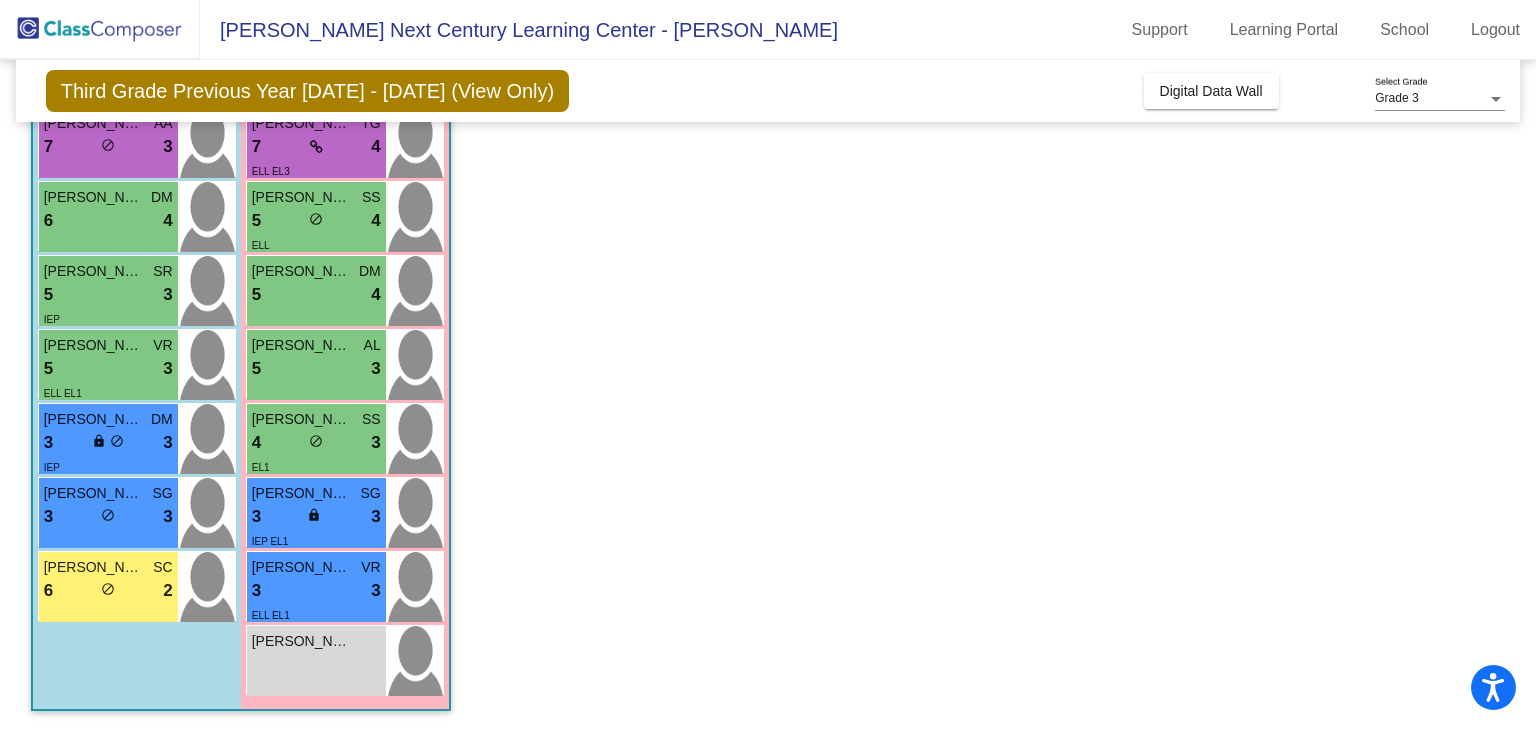 scroll, scrollTop: 435, scrollLeft: 0, axis: vertical 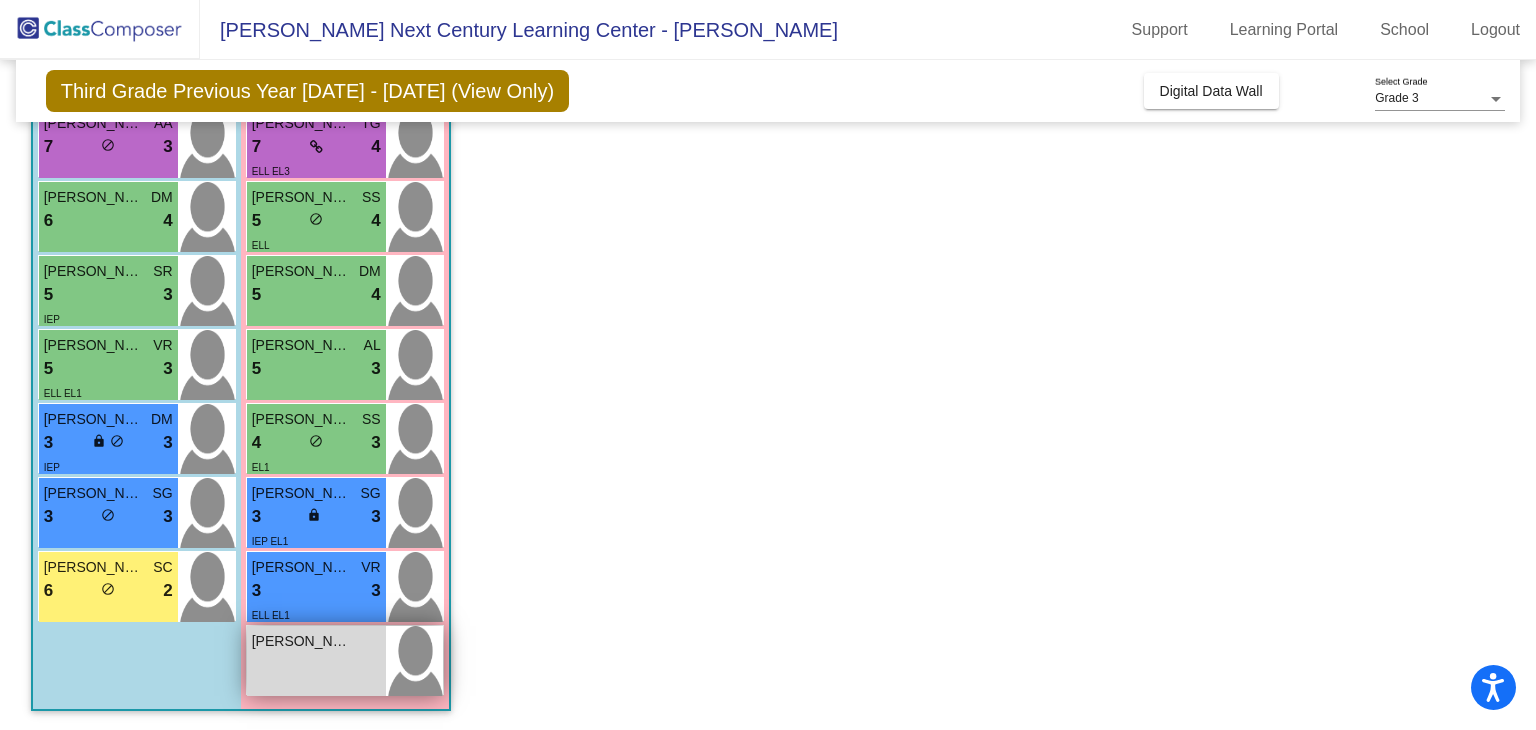 click on "Camila Castorena lock do_not_disturb_alt" at bounding box center (316, 661) 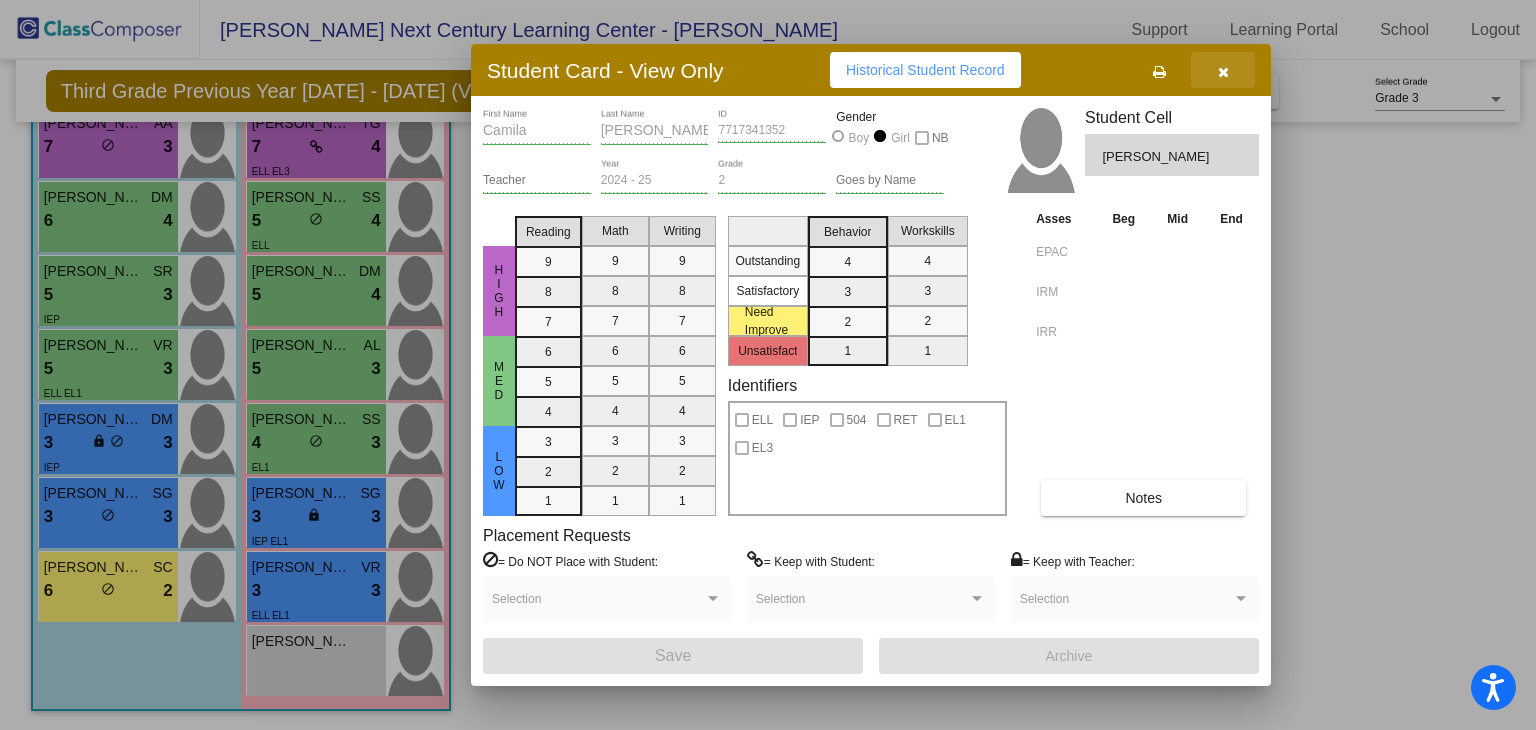 click at bounding box center [1223, 72] 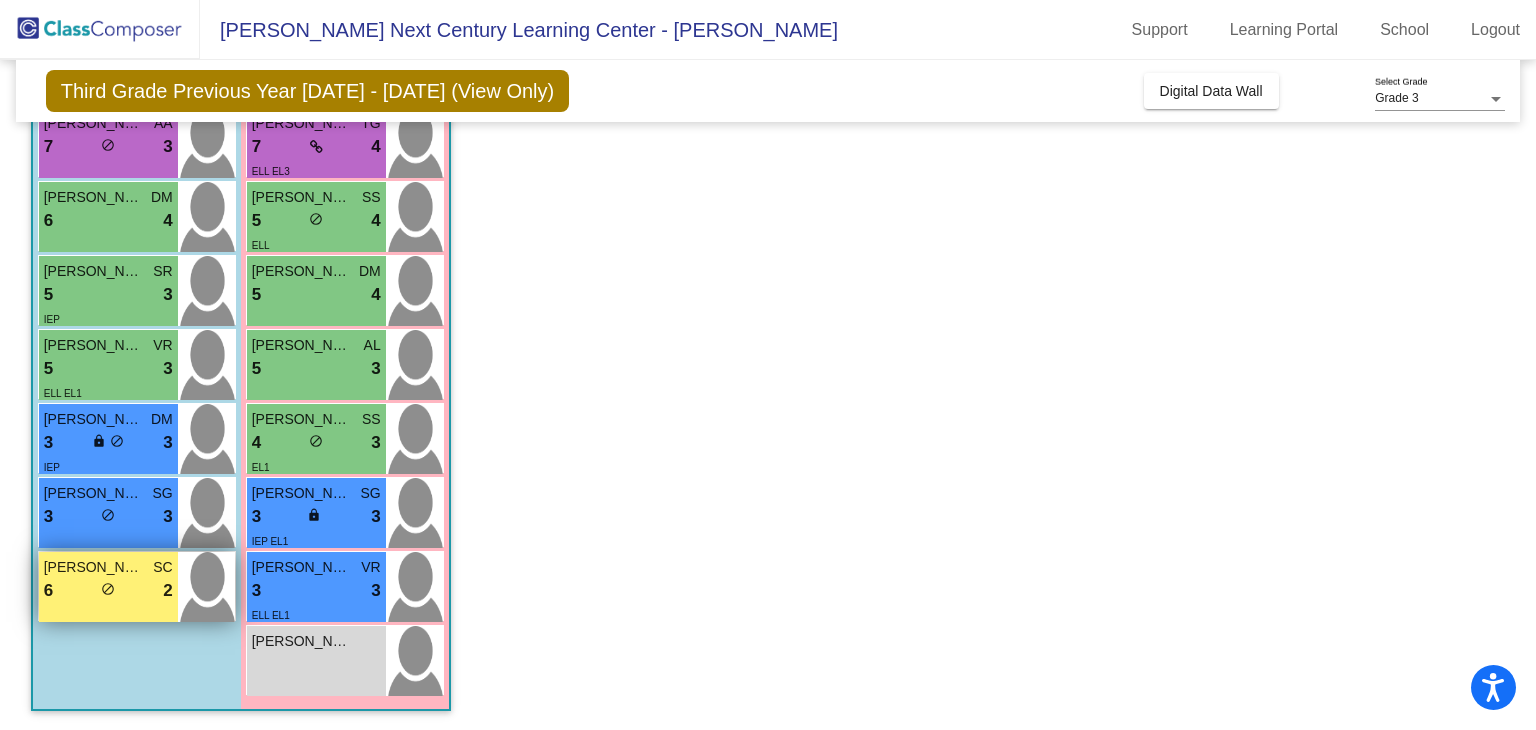 click on "[PERSON_NAME]" at bounding box center [94, 567] 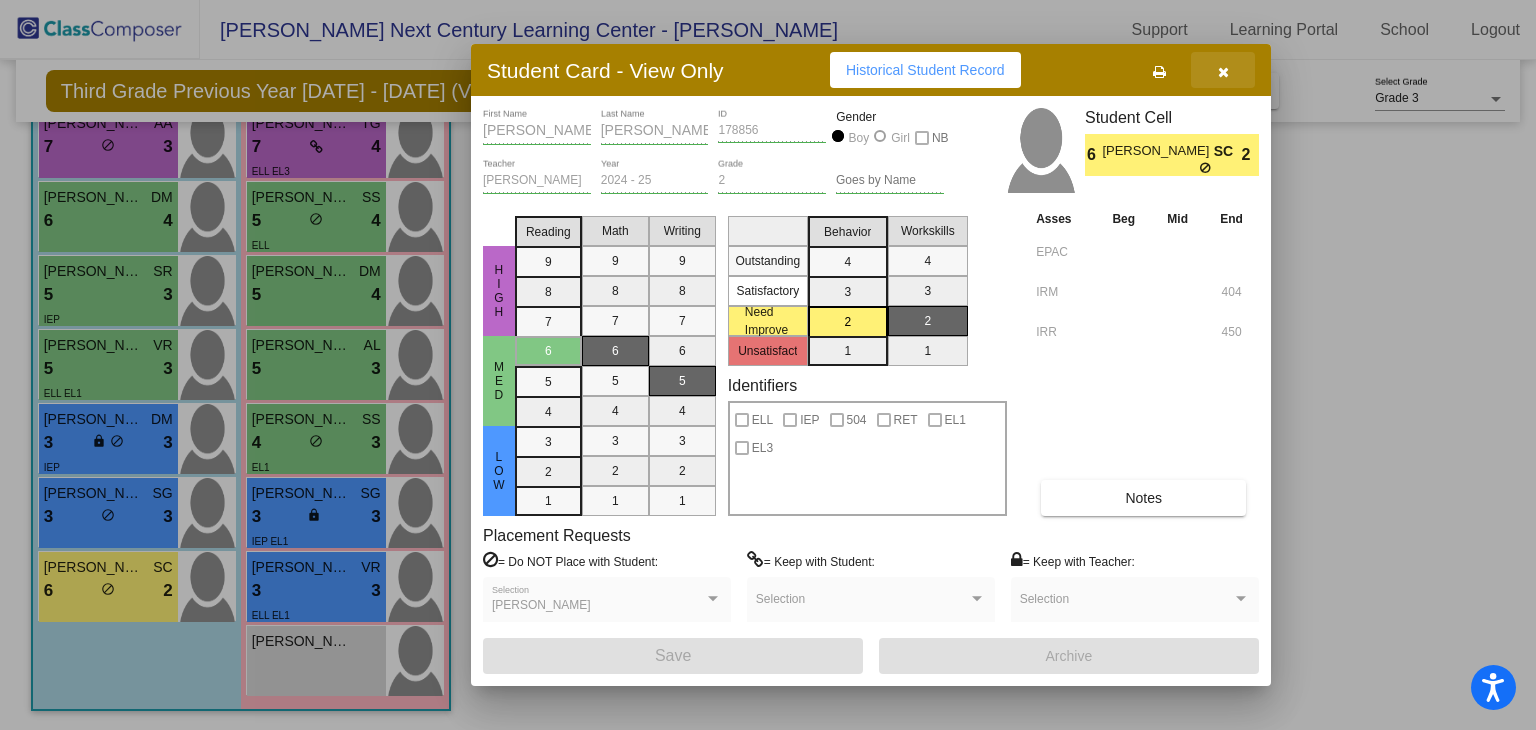 click at bounding box center (1223, 72) 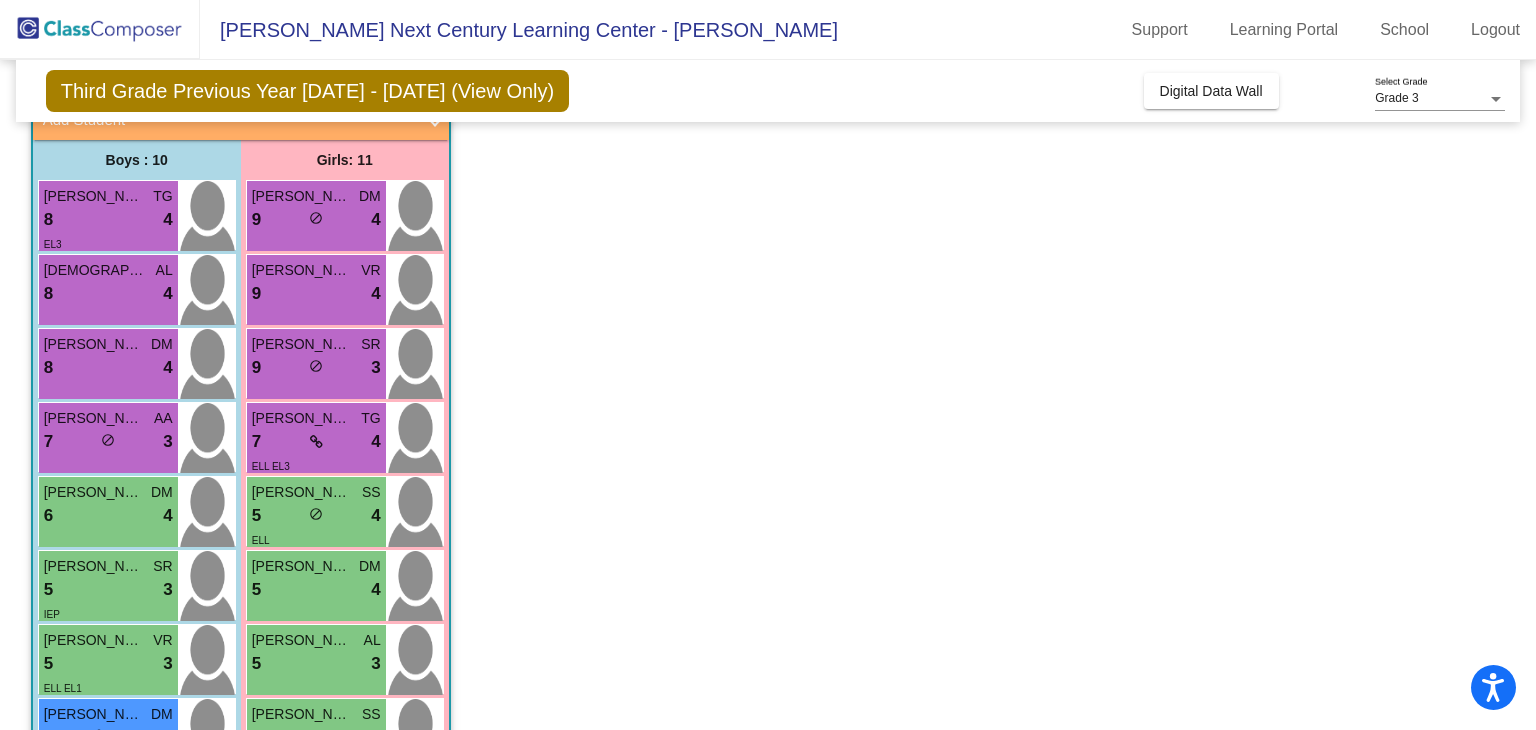 scroll, scrollTop: 120, scrollLeft: 0, axis: vertical 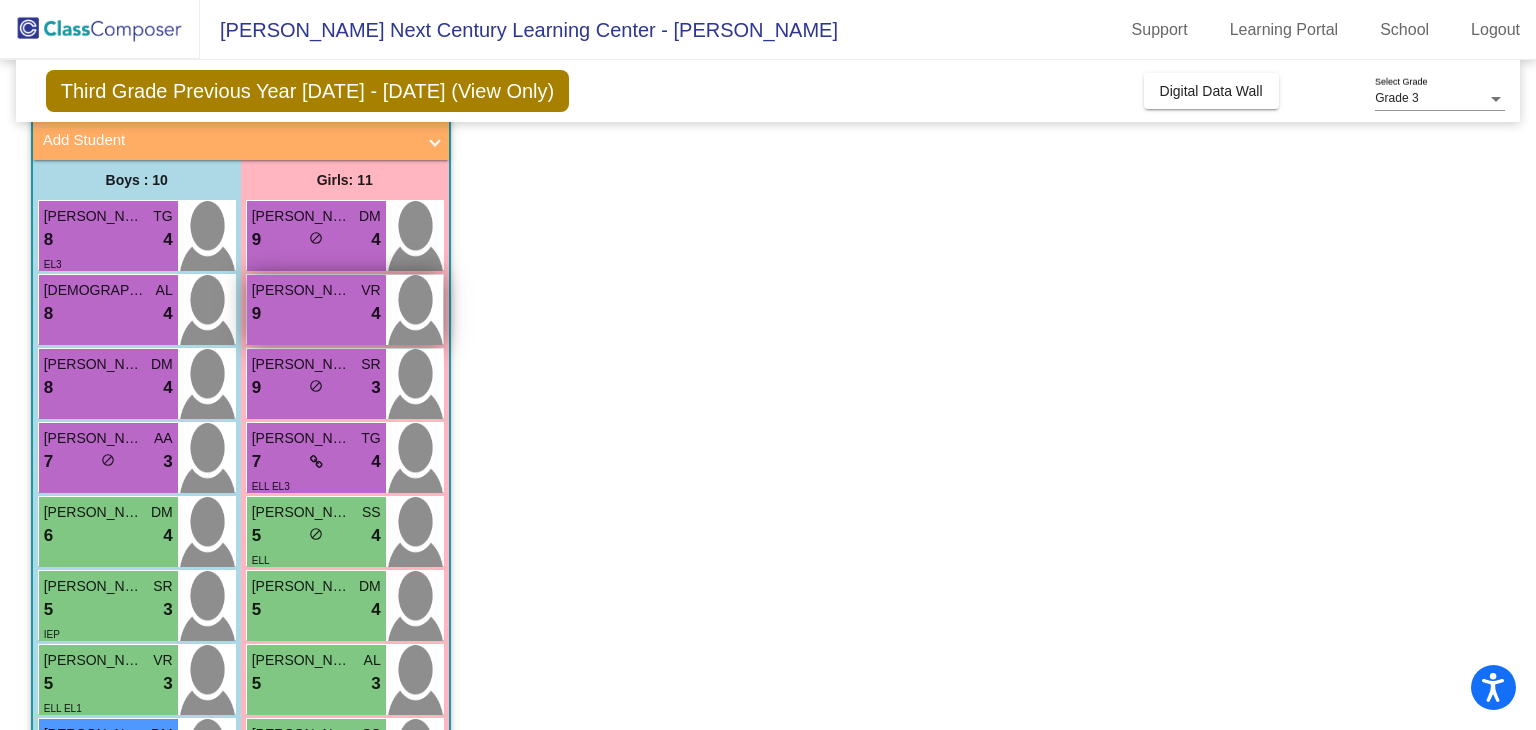 click on "Victoria Rodriguez VR 9 lock do_not_disturb_alt 4" at bounding box center (316, 310) 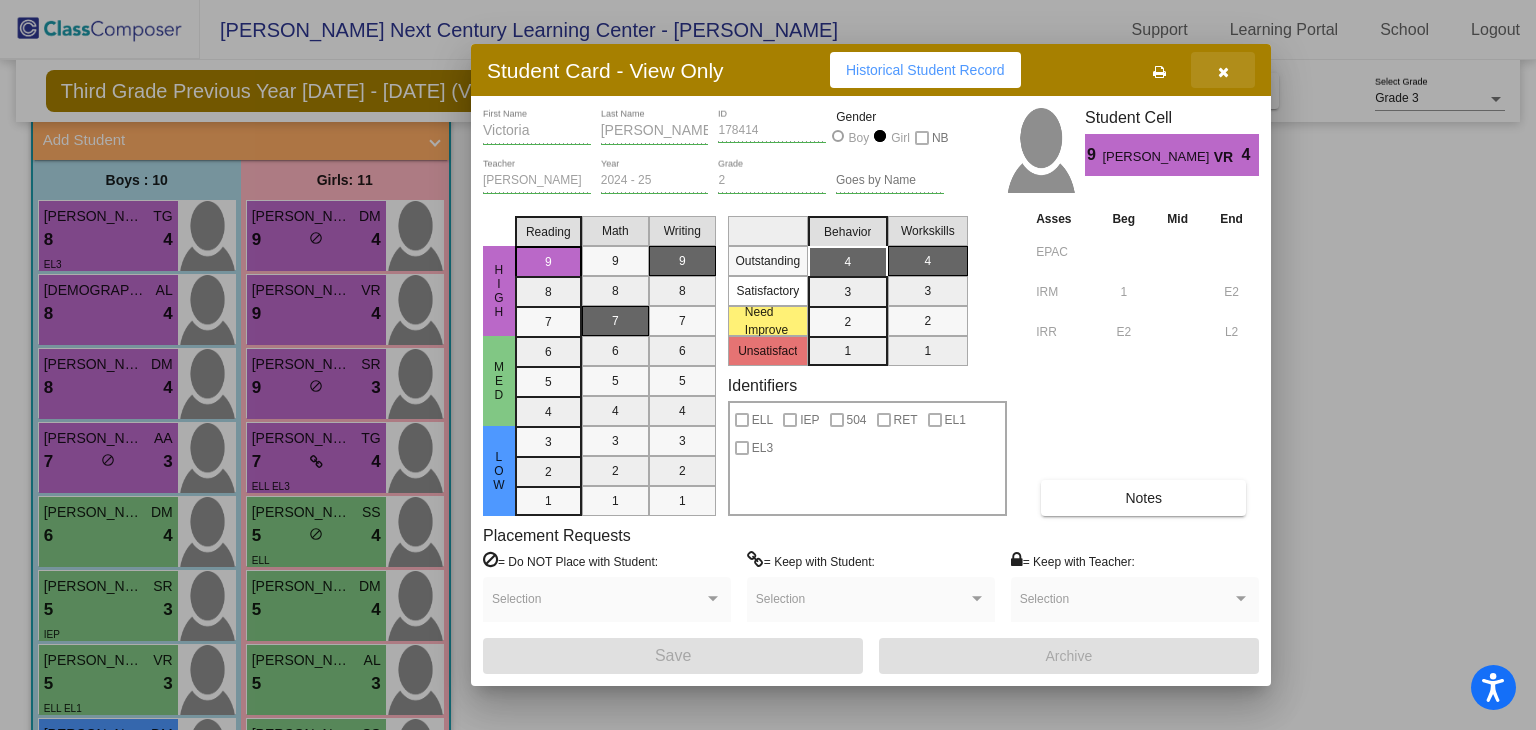 click at bounding box center [1223, 72] 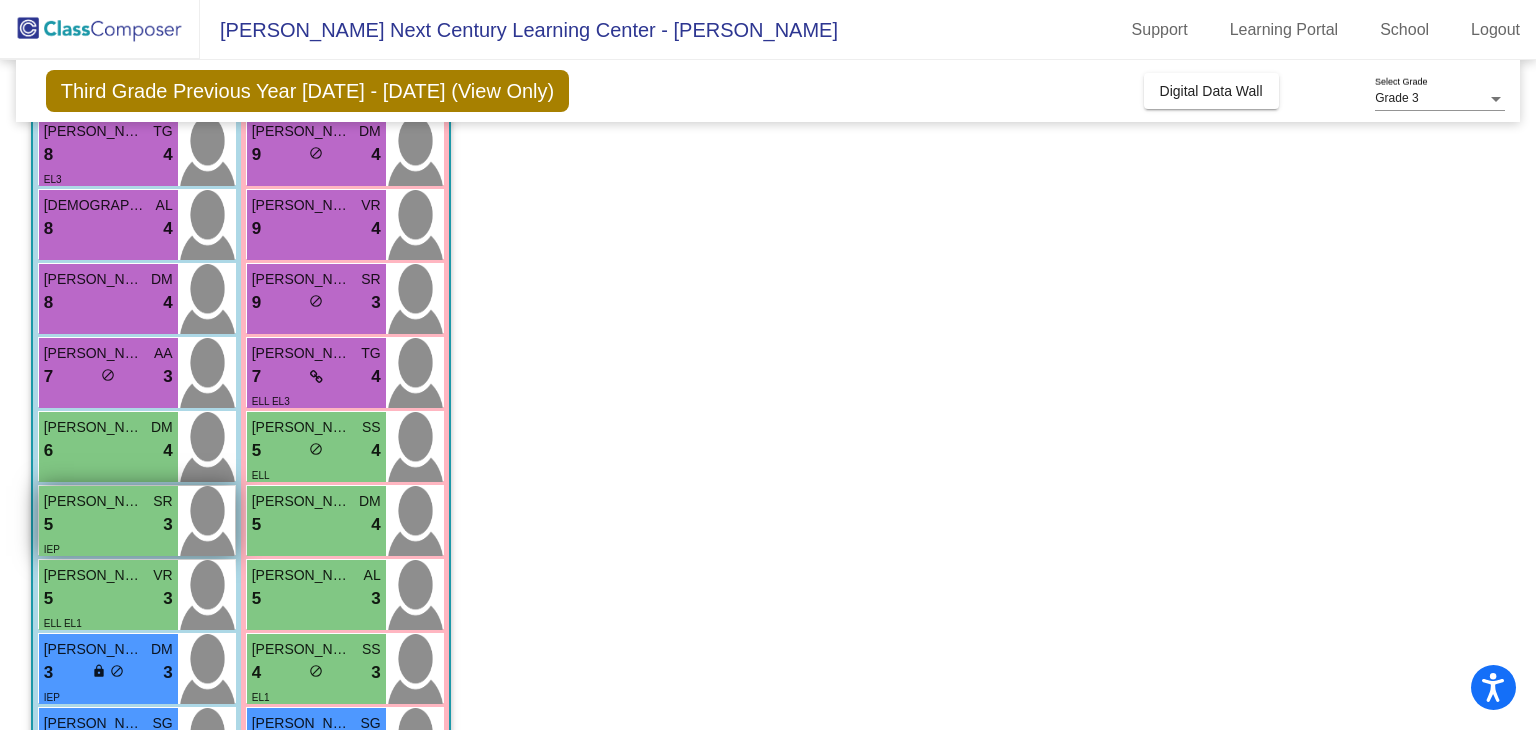 scroll, scrollTop: 207, scrollLeft: 0, axis: vertical 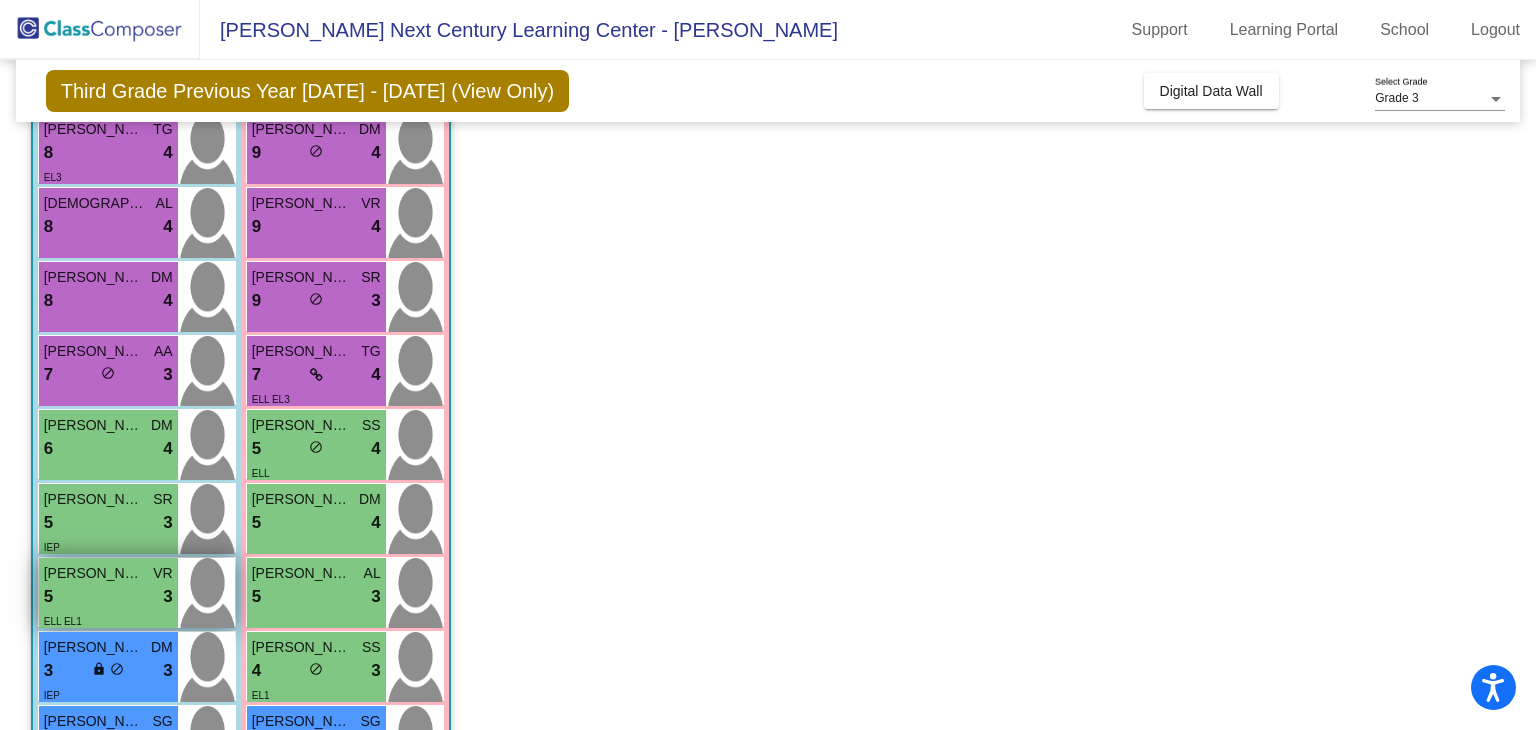 click on "5 lock do_not_disturb_alt 3" at bounding box center (108, 597) 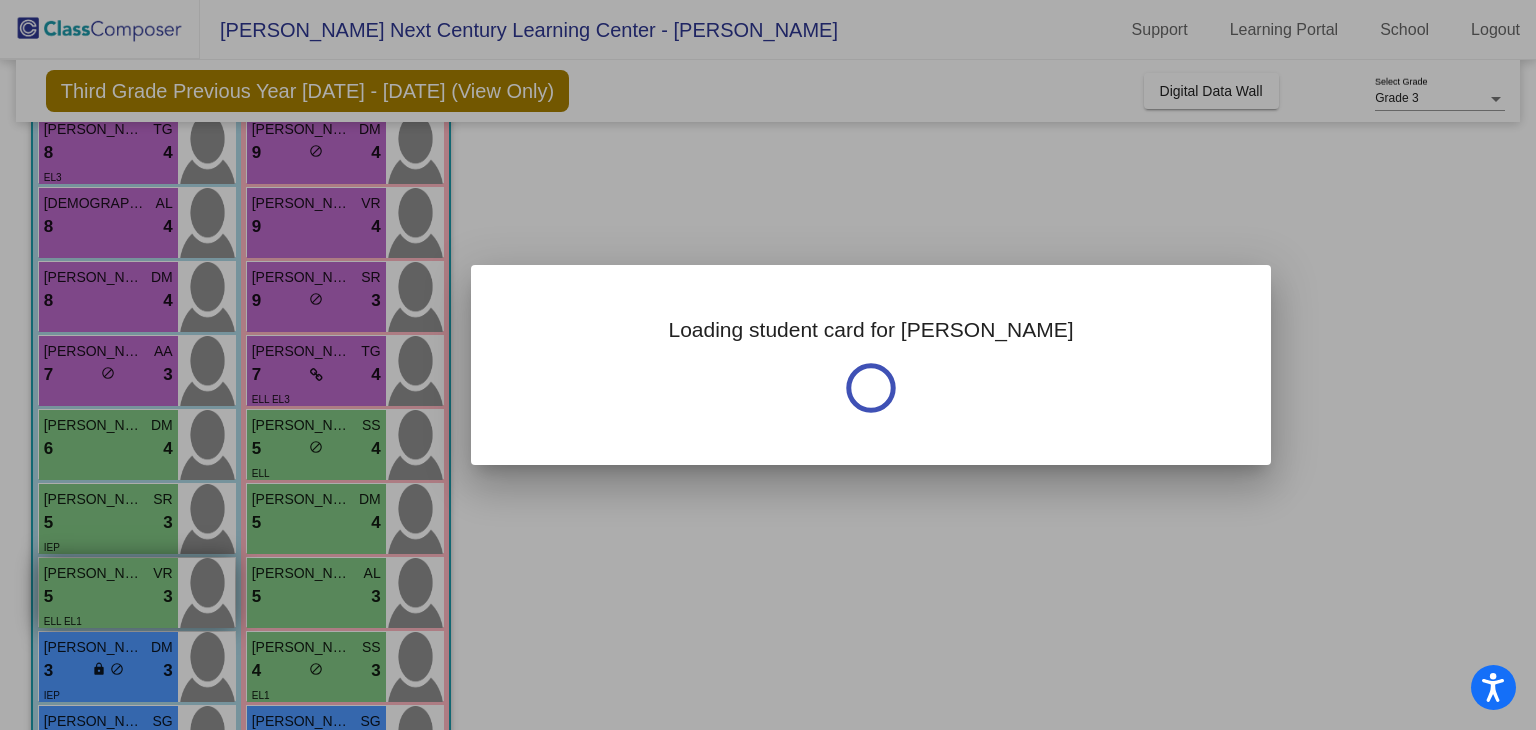 click at bounding box center (768, 365) 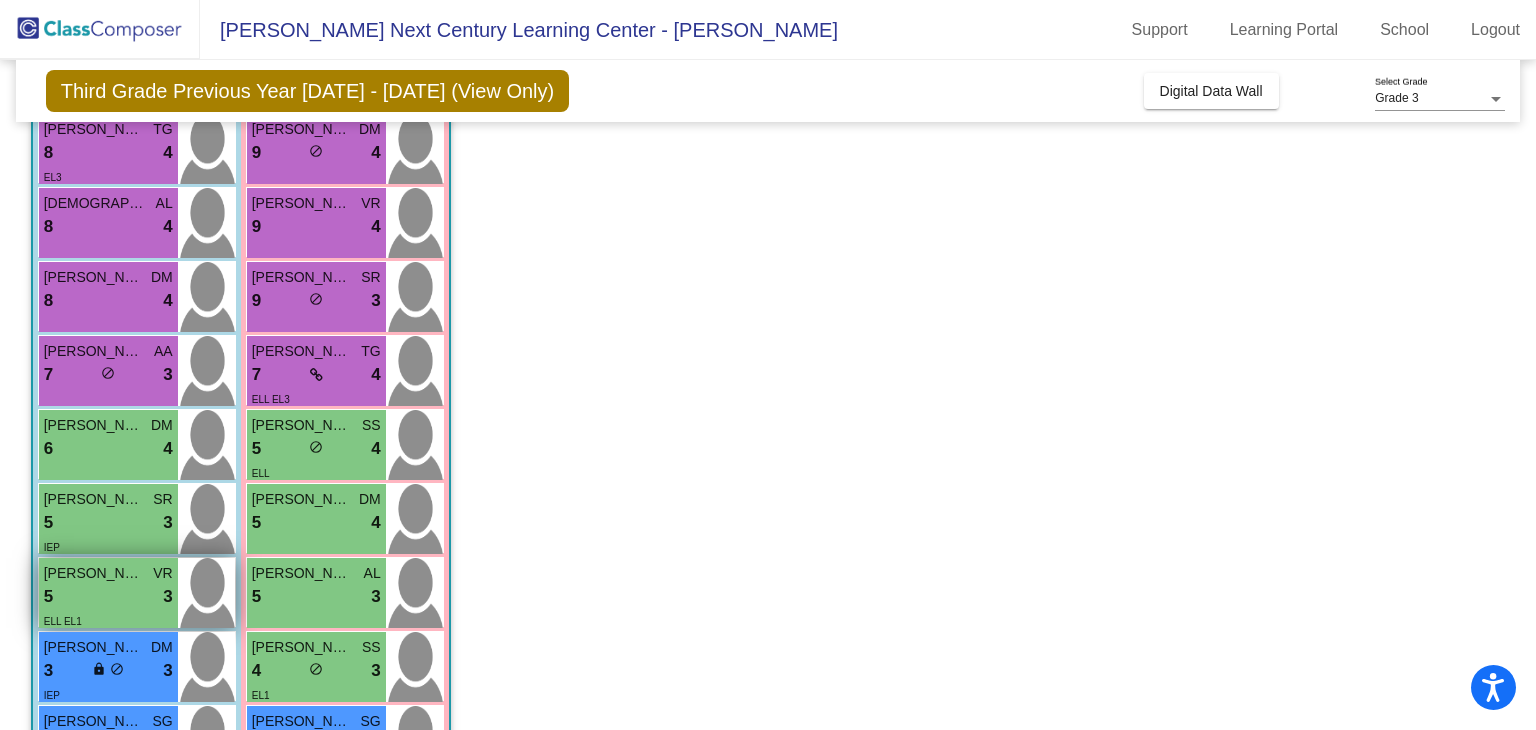 click on "5 lock do_not_disturb_alt 3" at bounding box center (108, 597) 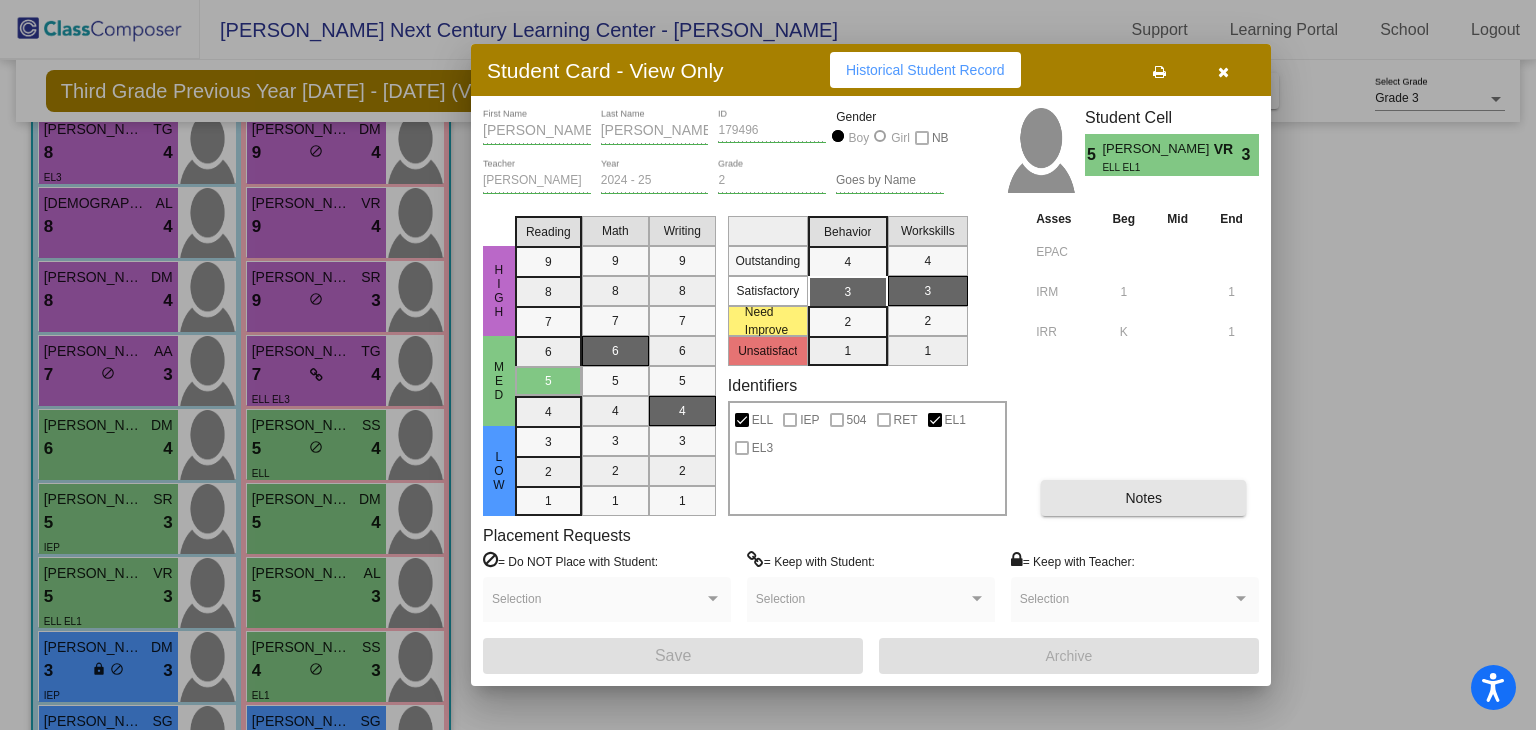 click on "Notes" at bounding box center [1143, 498] 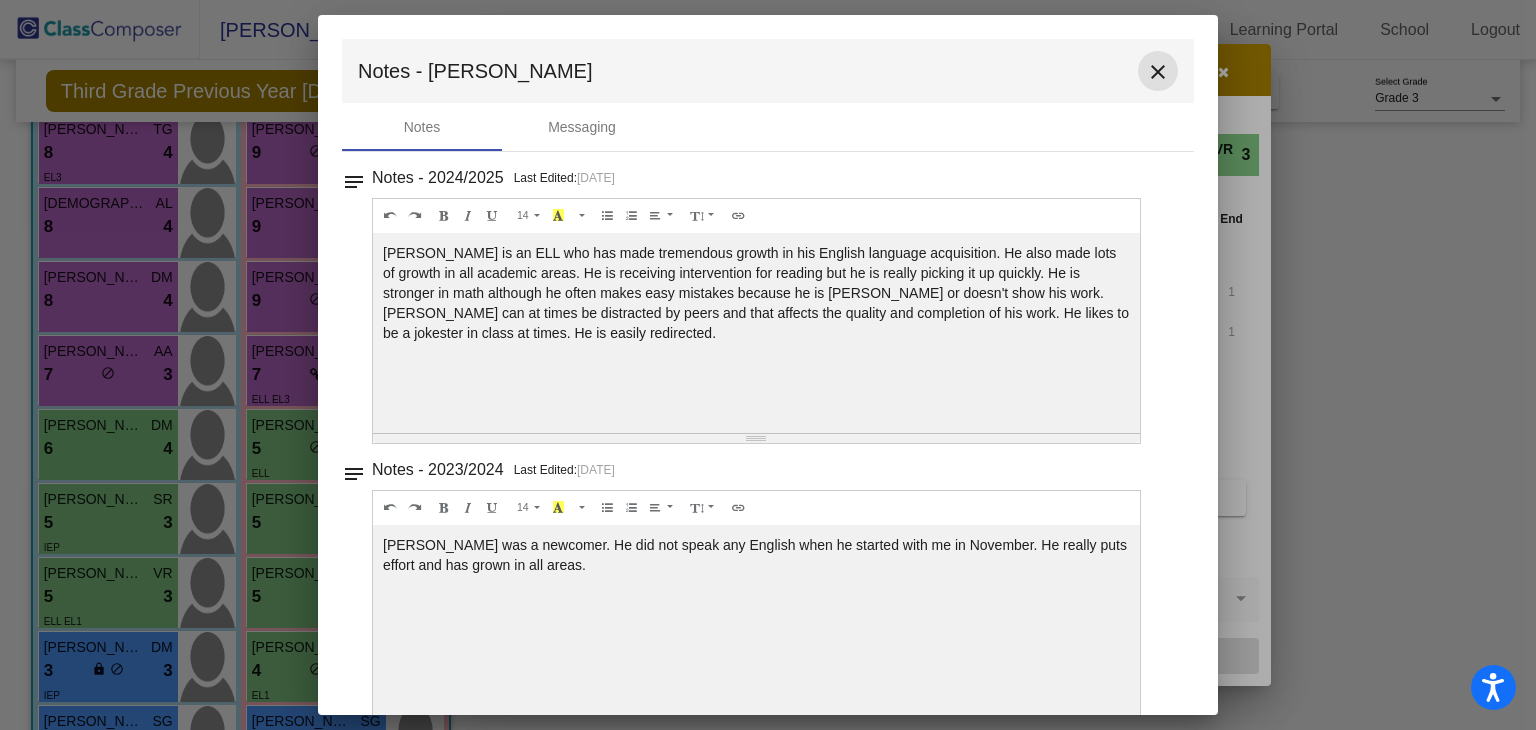 click on "close" at bounding box center (1158, 72) 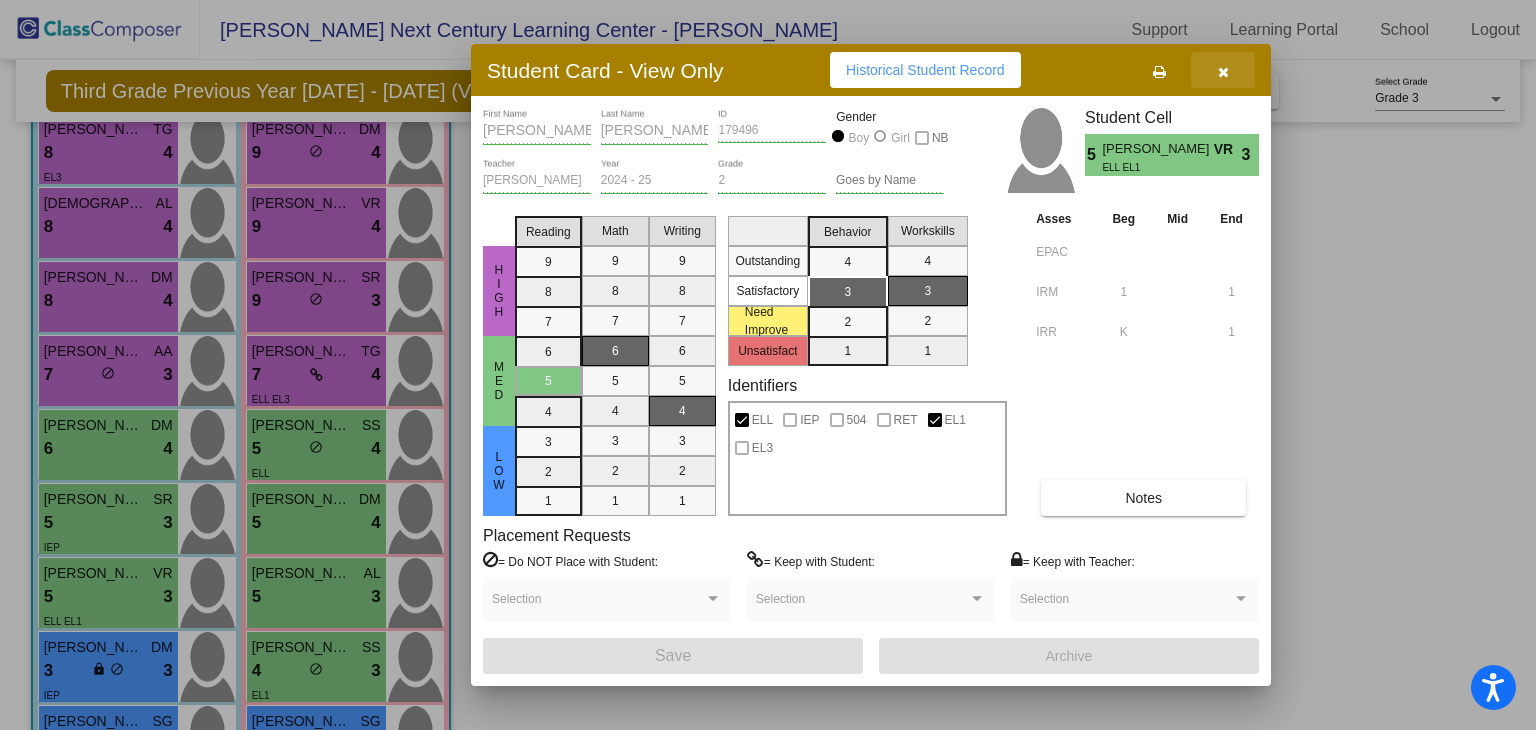 click at bounding box center (1223, 72) 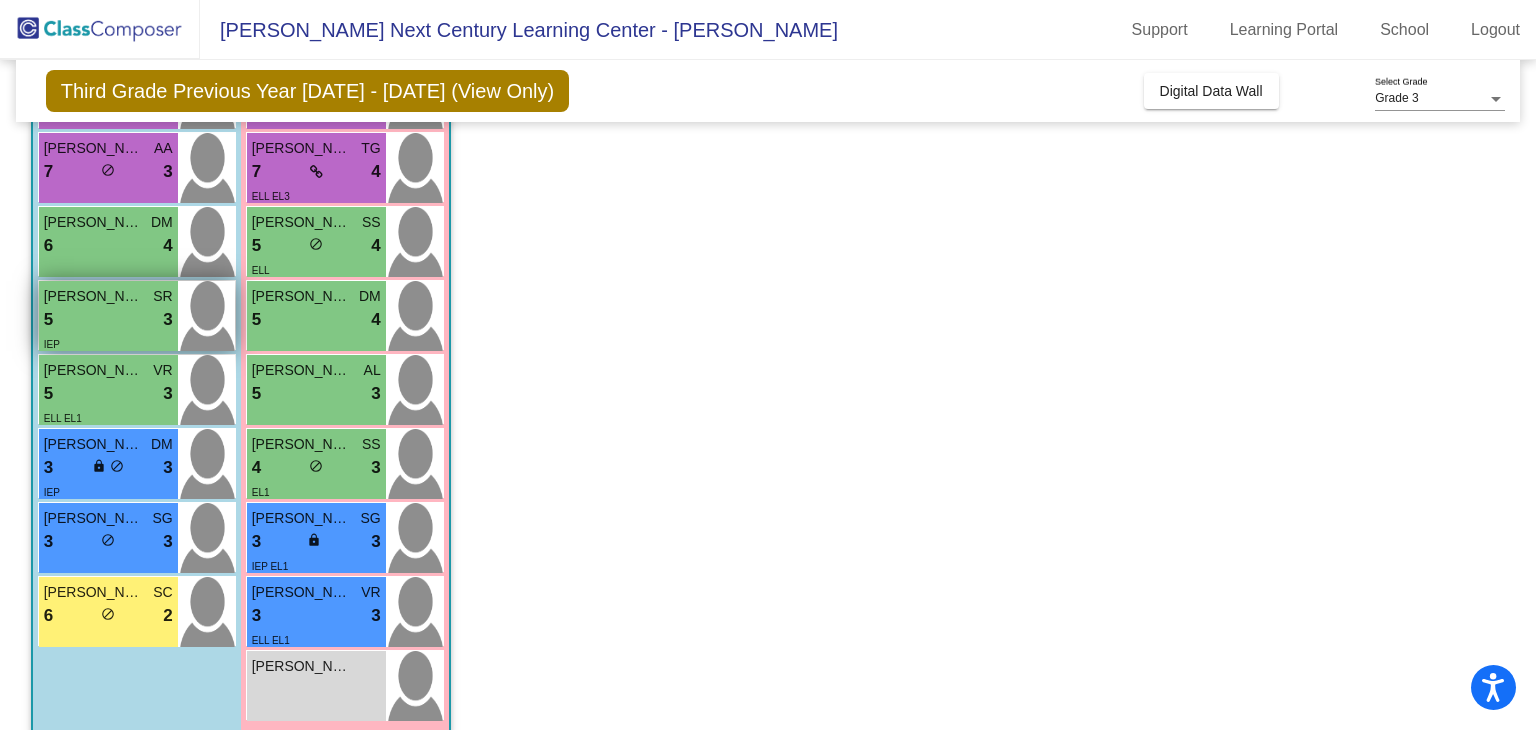 scroll, scrollTop: 411, scrollLeft: 0, axis: vertical 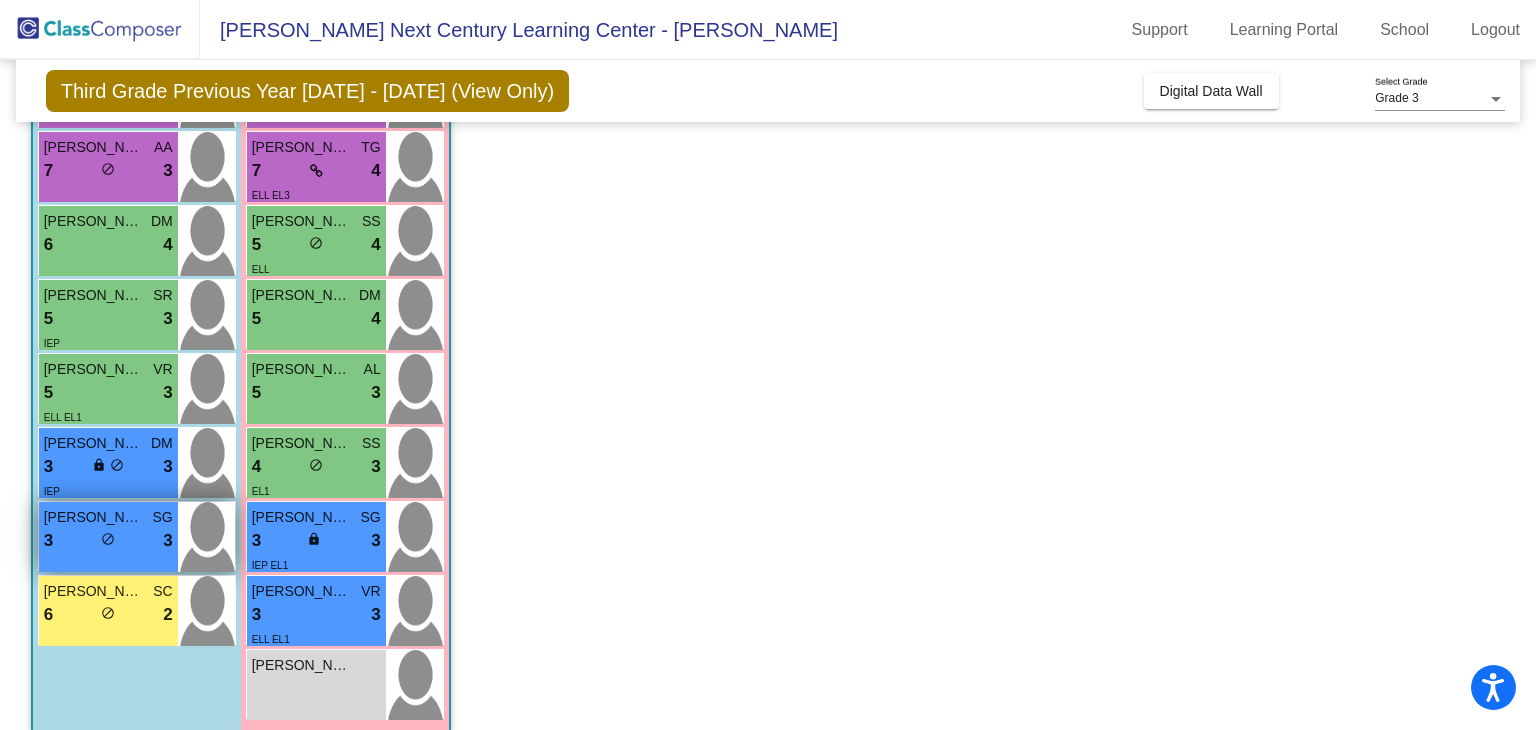 click on "[PERSON_NAME]" at bounding box center [94, 517] 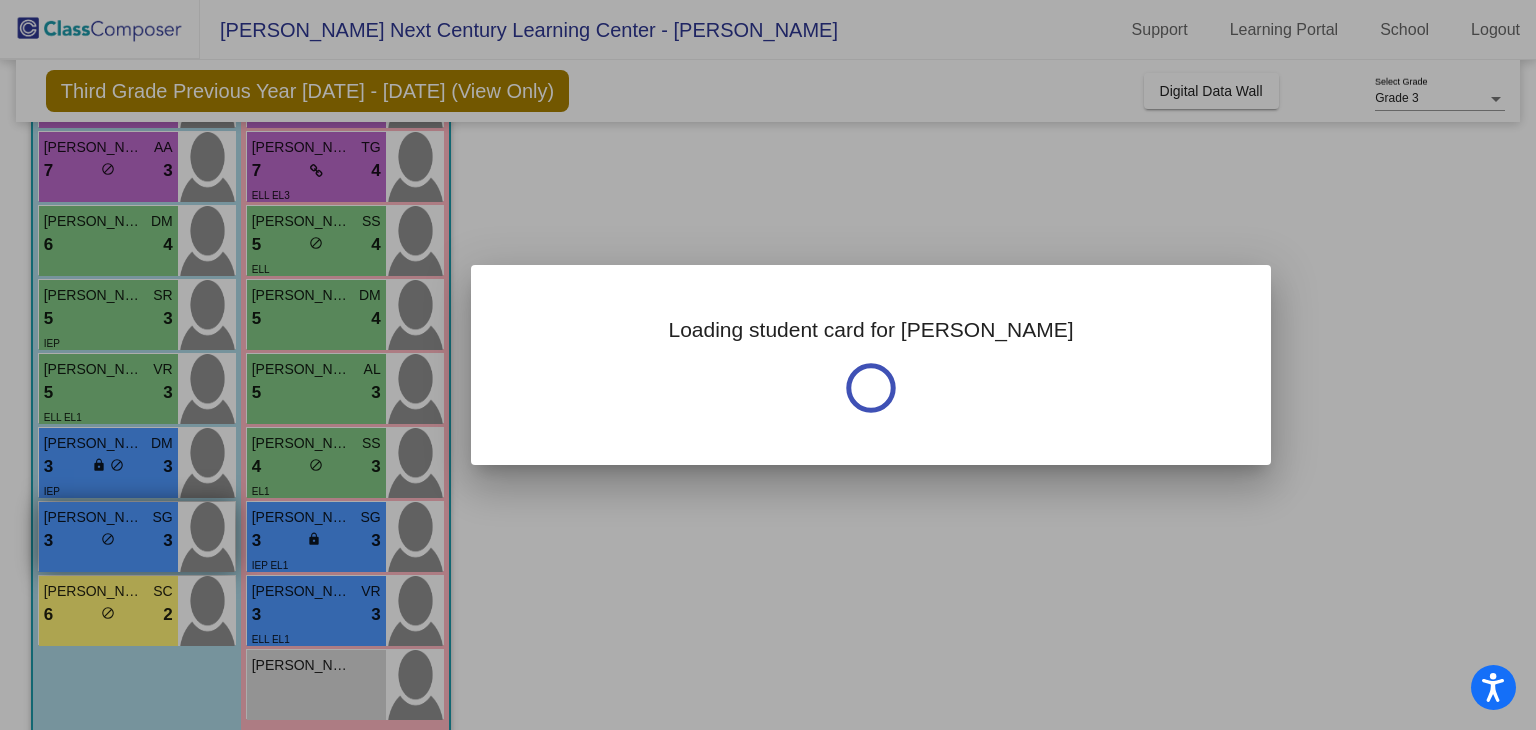 click at bounding box center (768, 365) 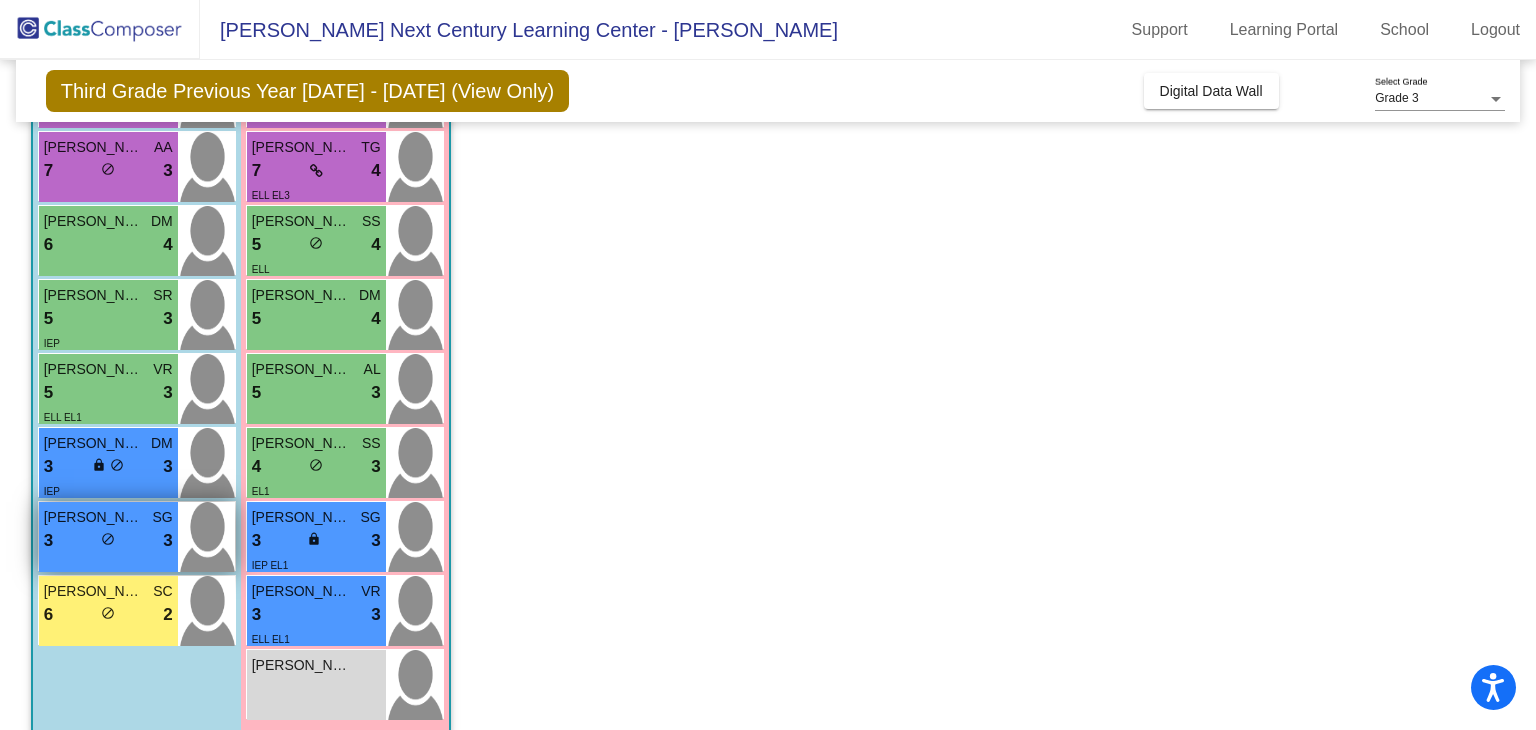 click on "[PERSON_NAME]" at bounding box center (94, 517) 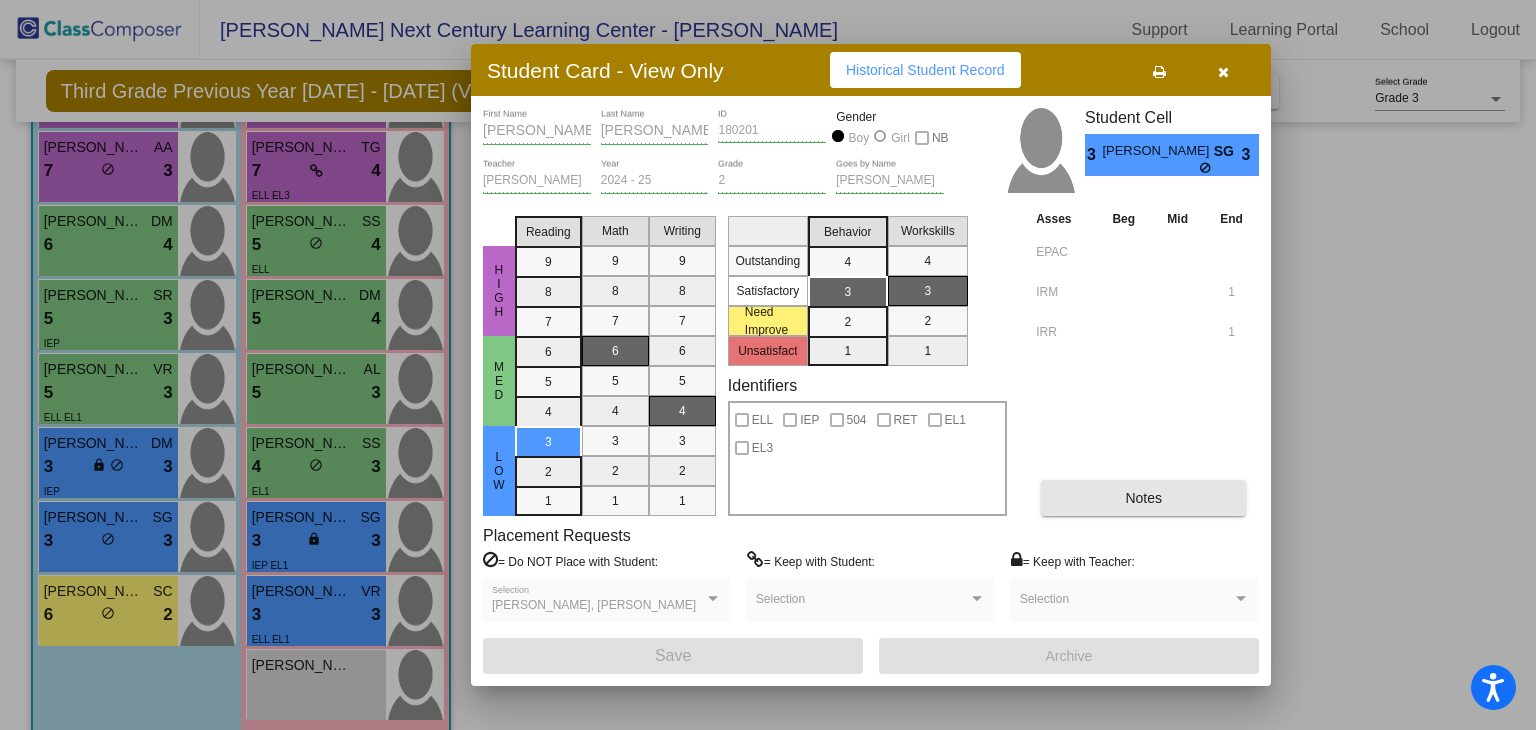 click on "Notes" at bounding box center (1143, 498) 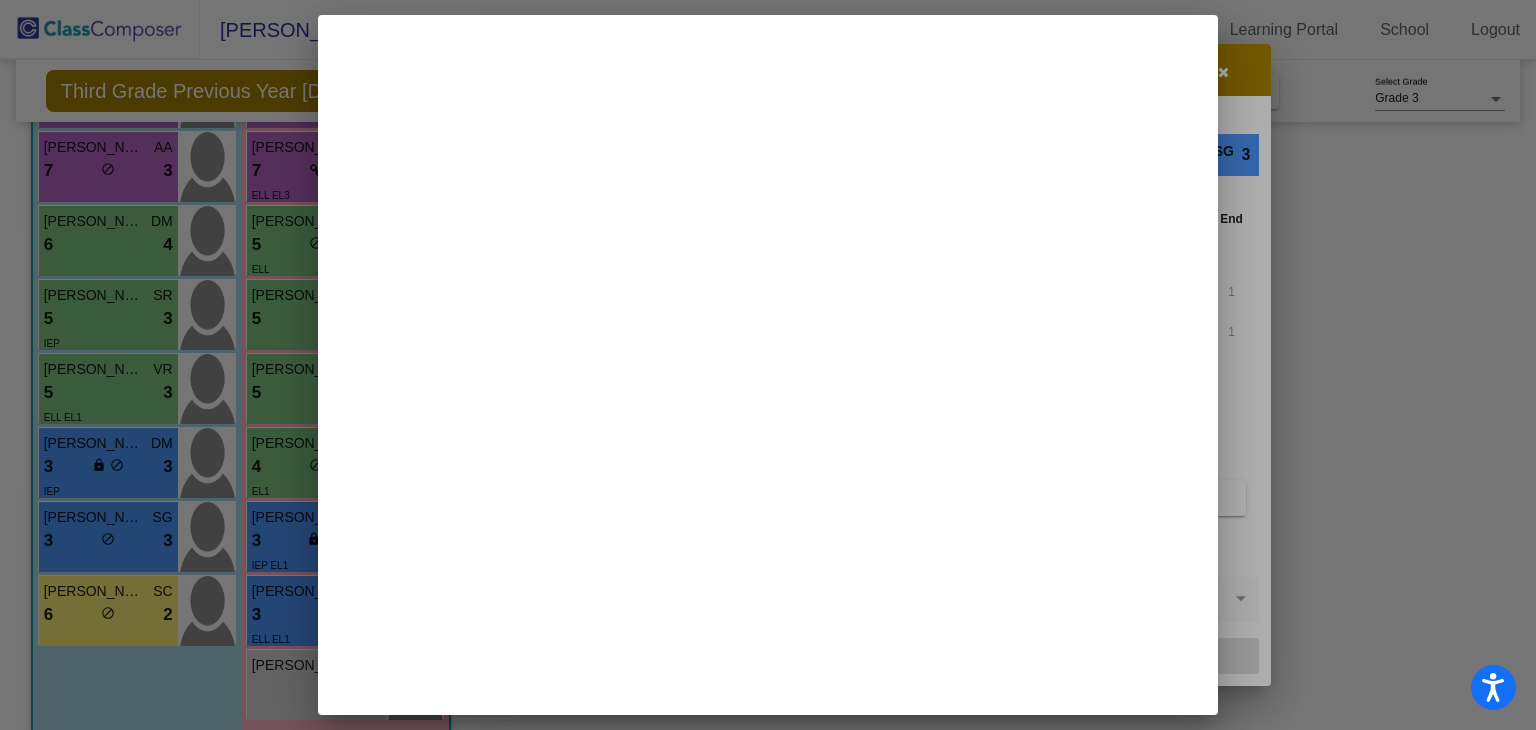 click at bounding box center [768, 365] 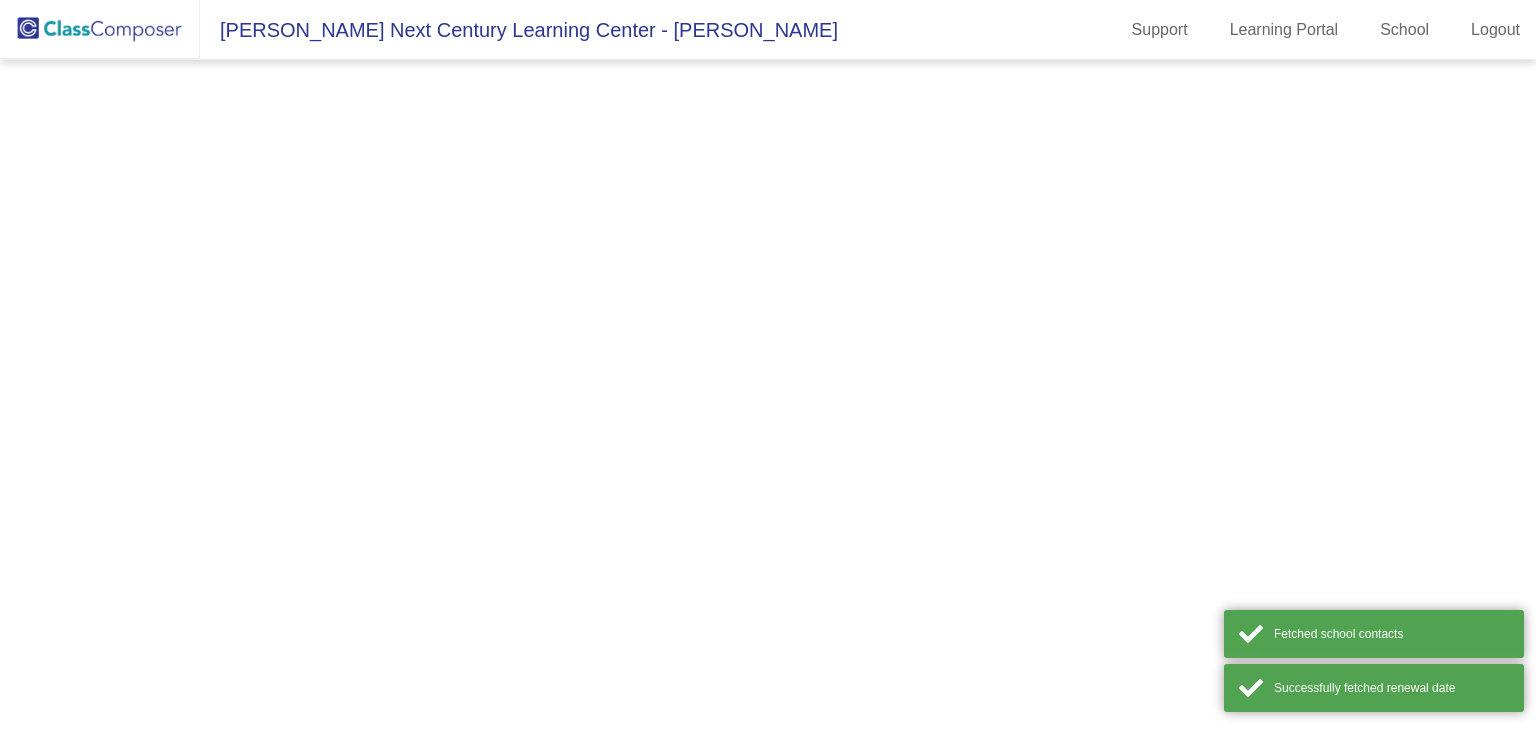 scroll, scrollTop: 0, scrollLeft: 0, axis: both 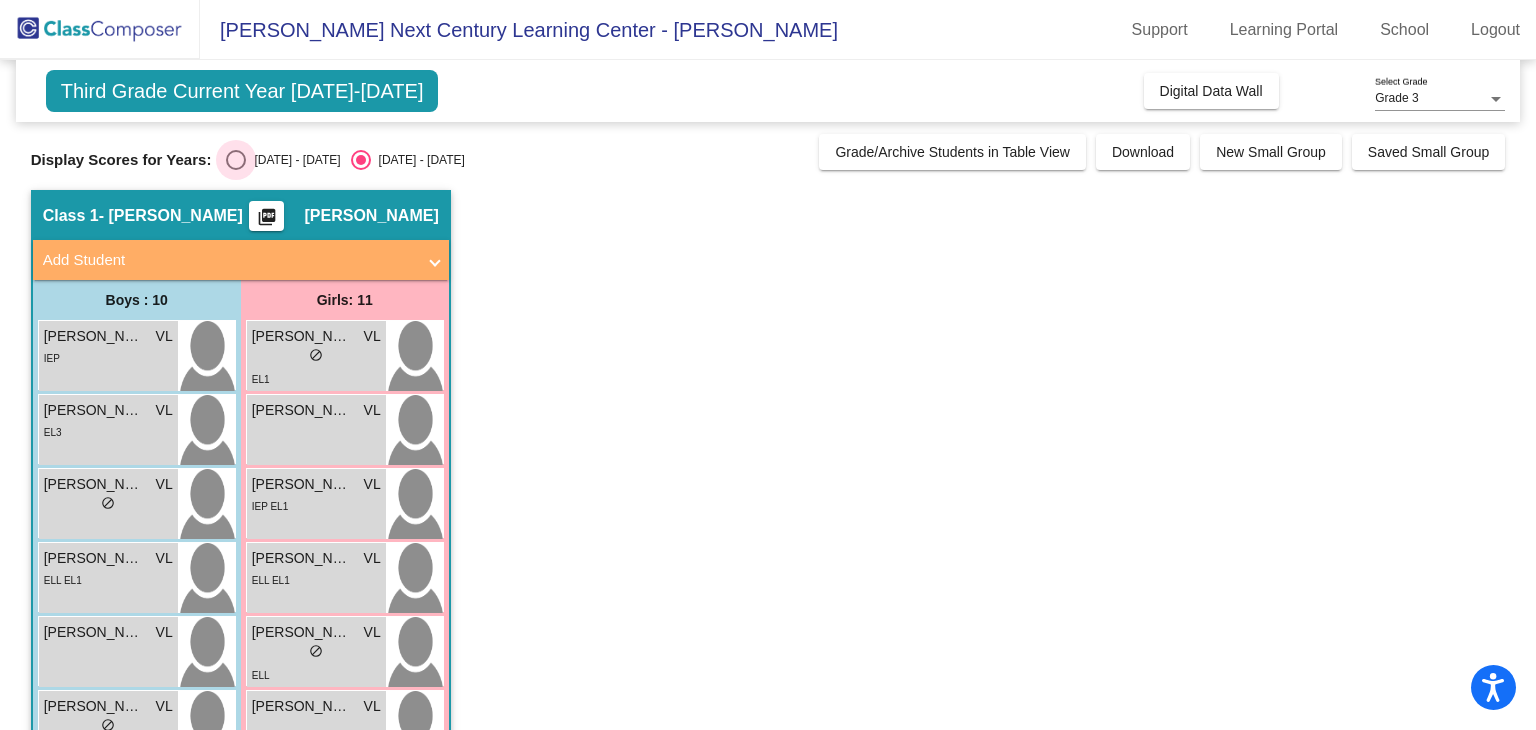 click at bounding box center [236, 160] 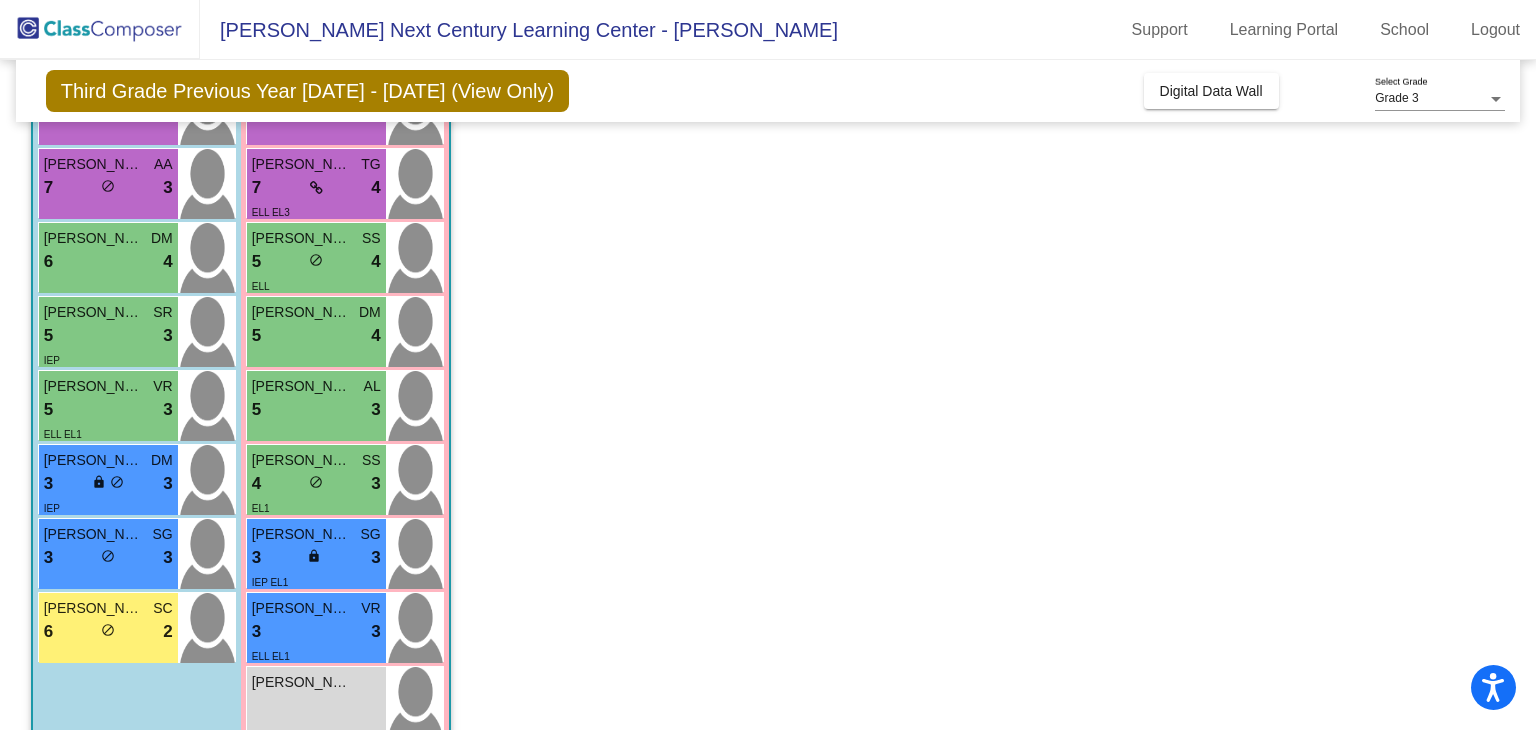 scroll, scrollTop: 435, scrollLeft: 0, axis: vertical 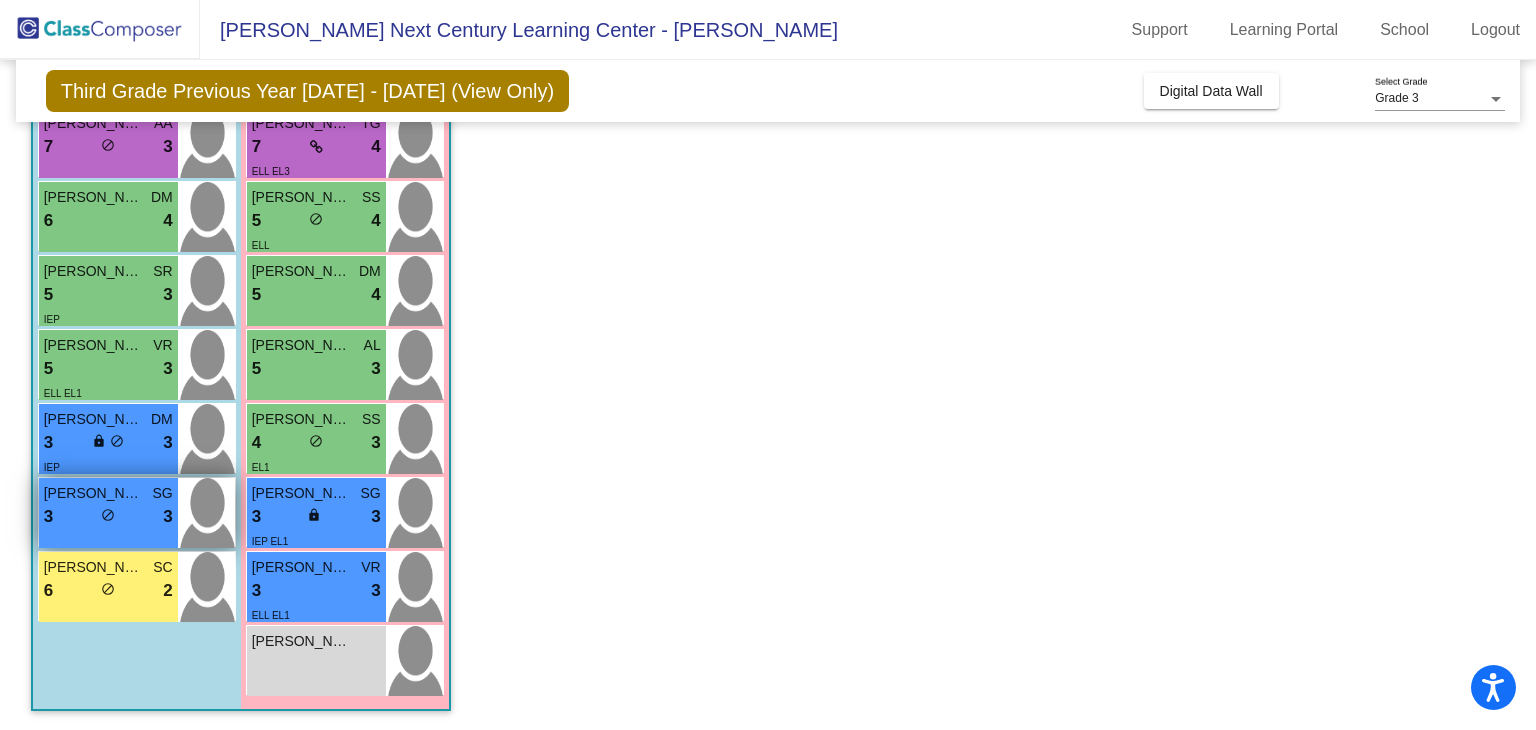 click on "do_not_disturb_alt" at bounding box center (108, 515) 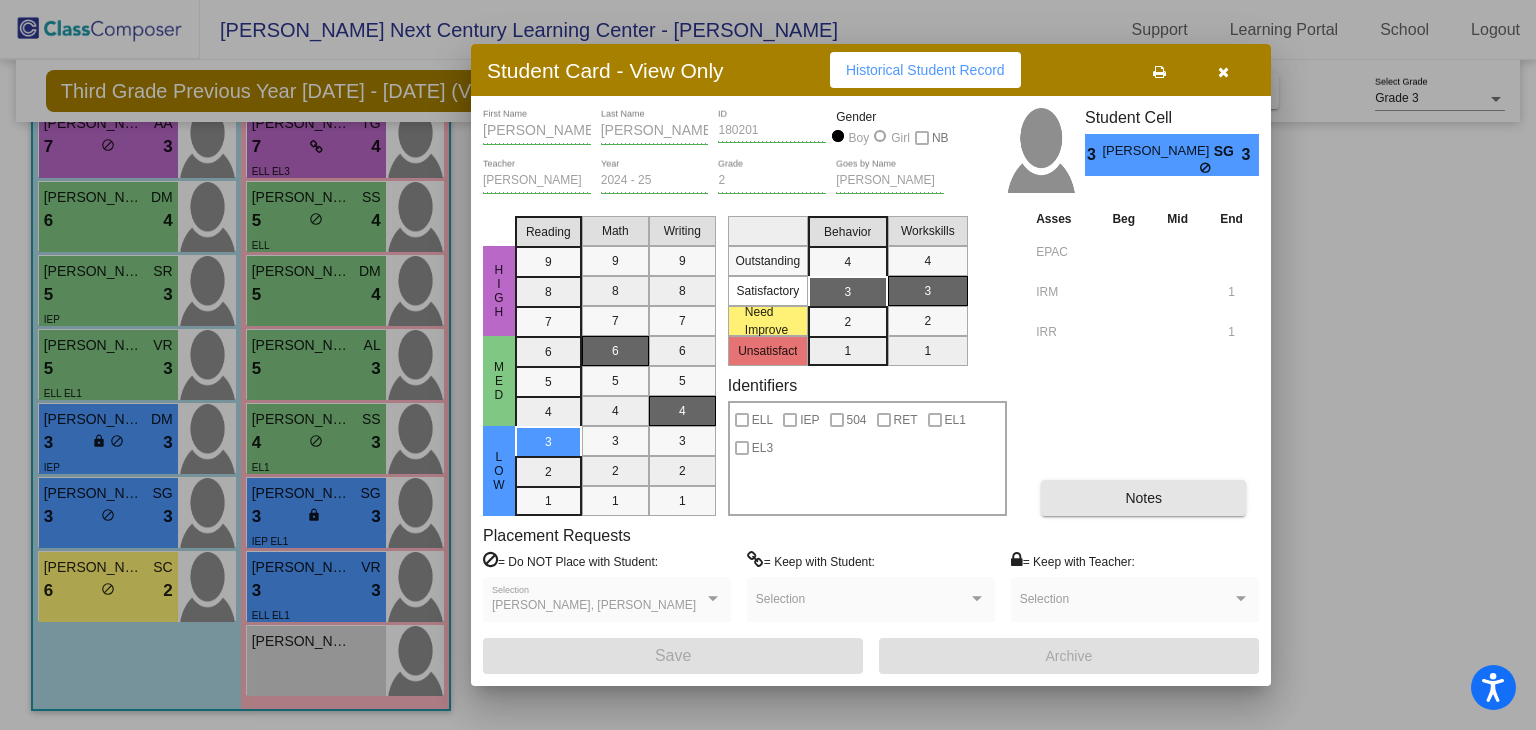 click on "Notes" at bounding box center [1143, 498] 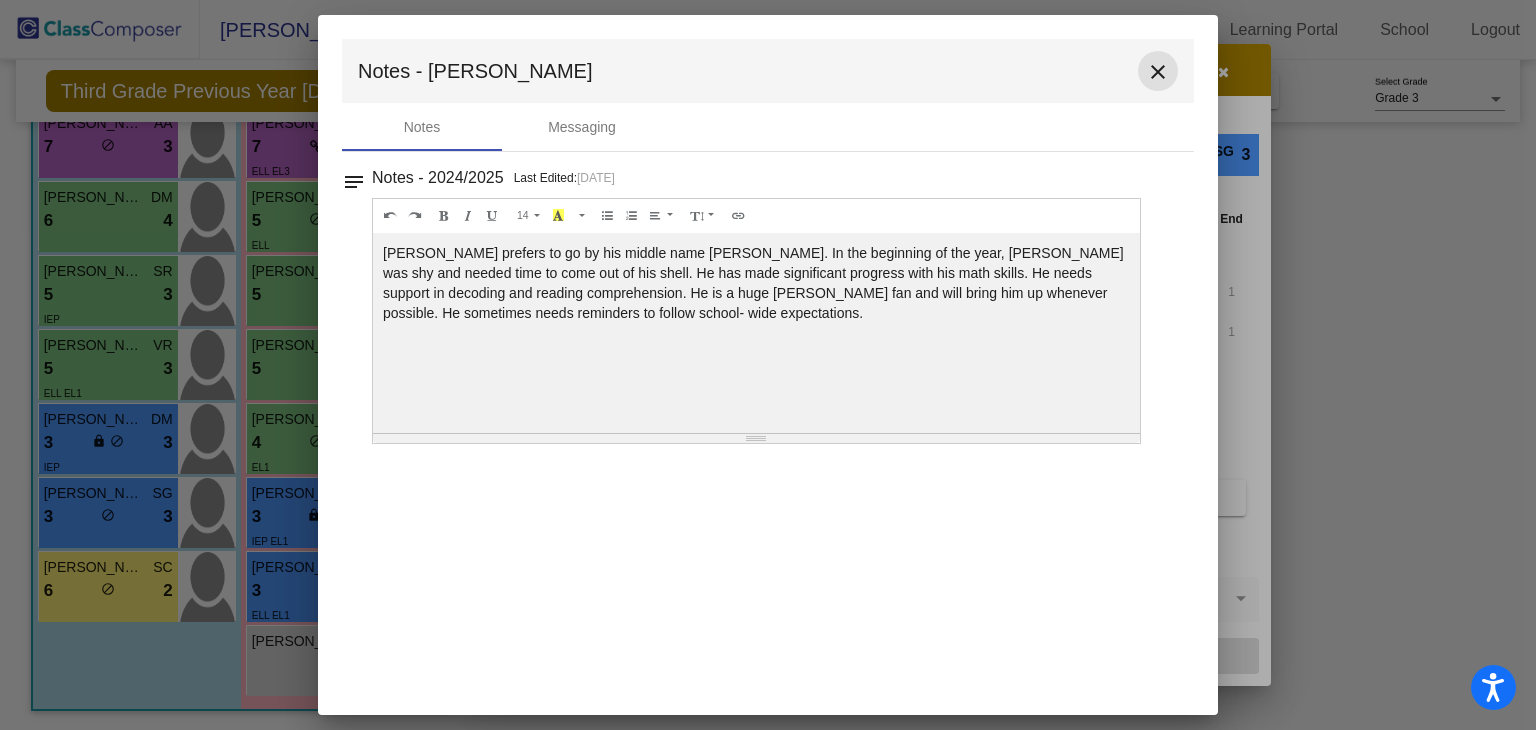click on "close" at bounding box center (1158, 72) 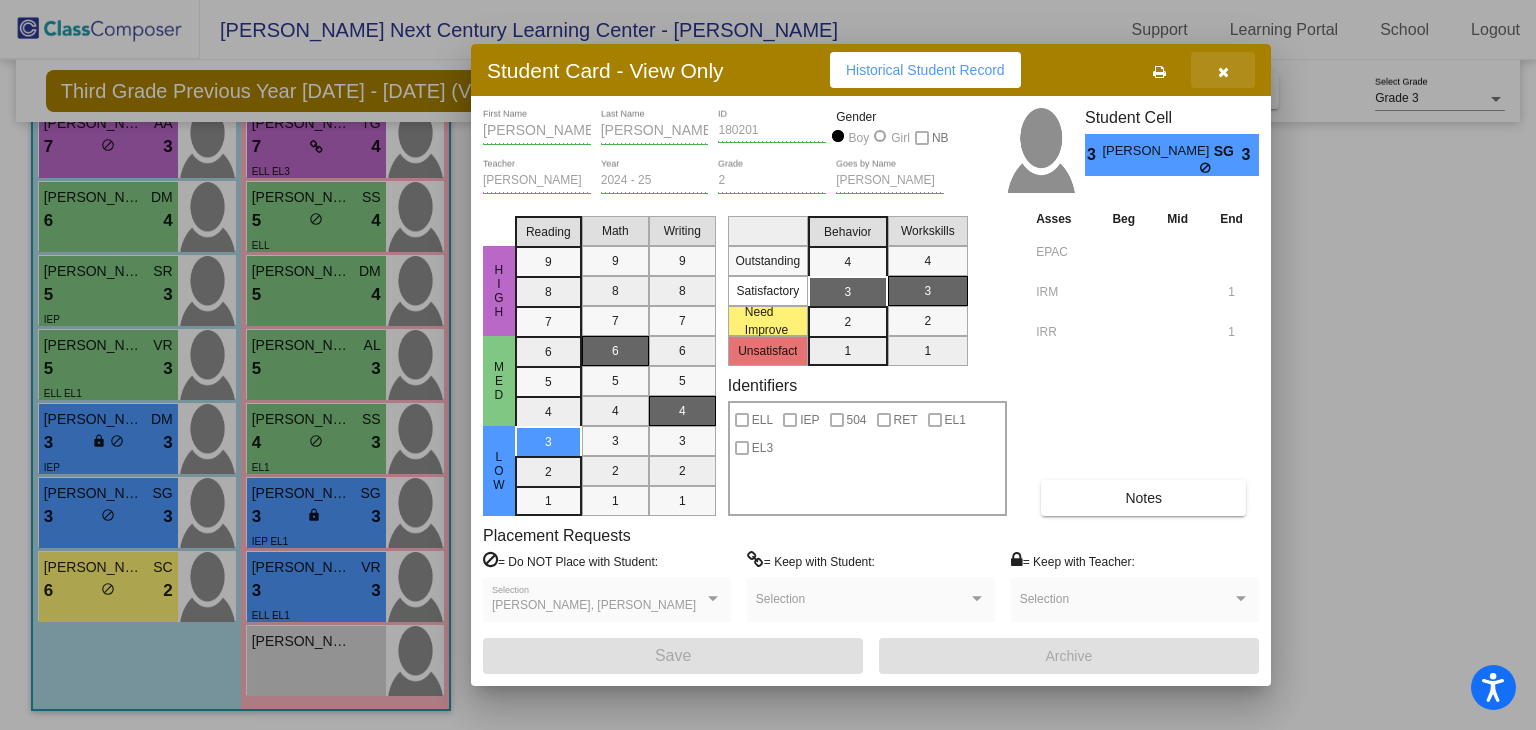 click at bounding box center [1223, 72] 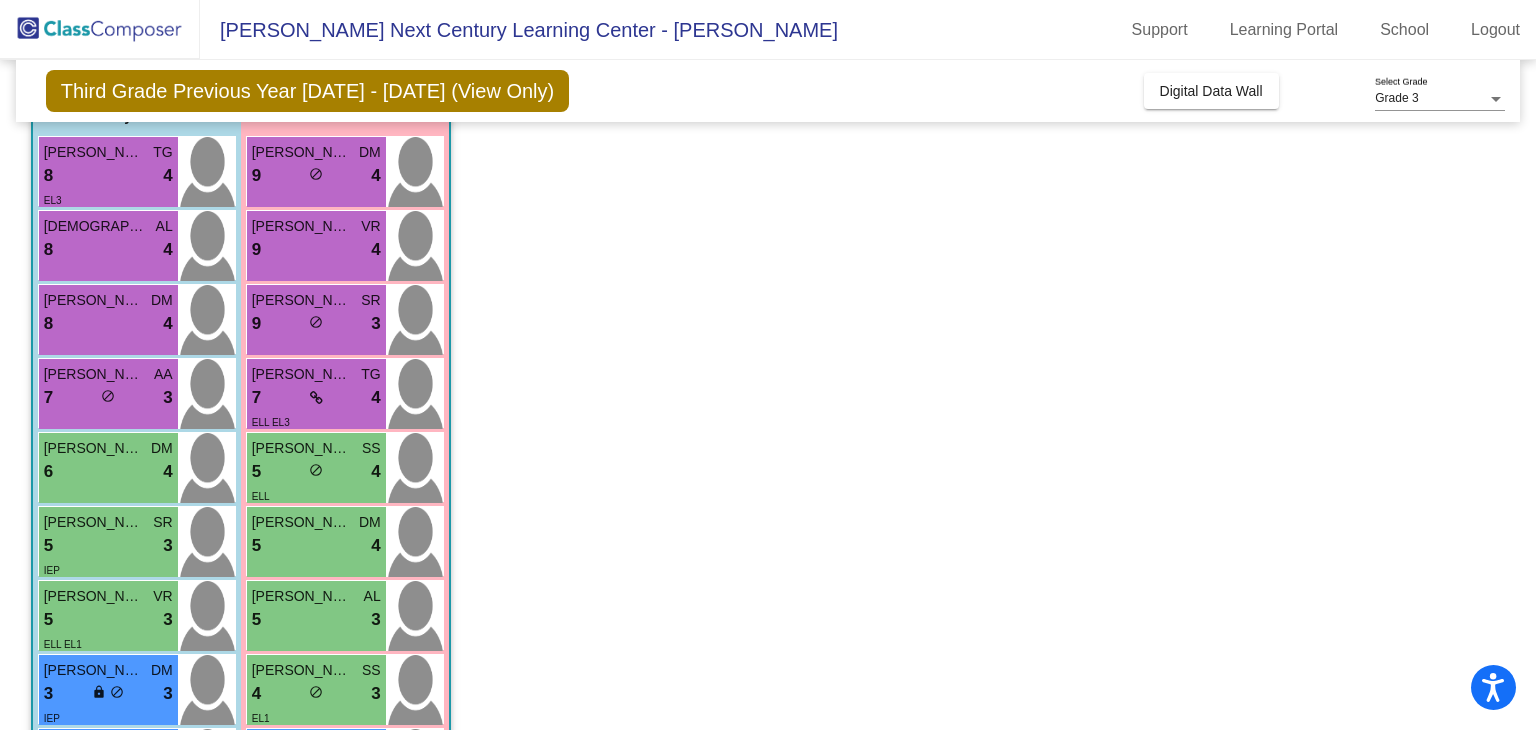 scroll, scrollTop: 185, scrollLeft: 0, axis: vertical 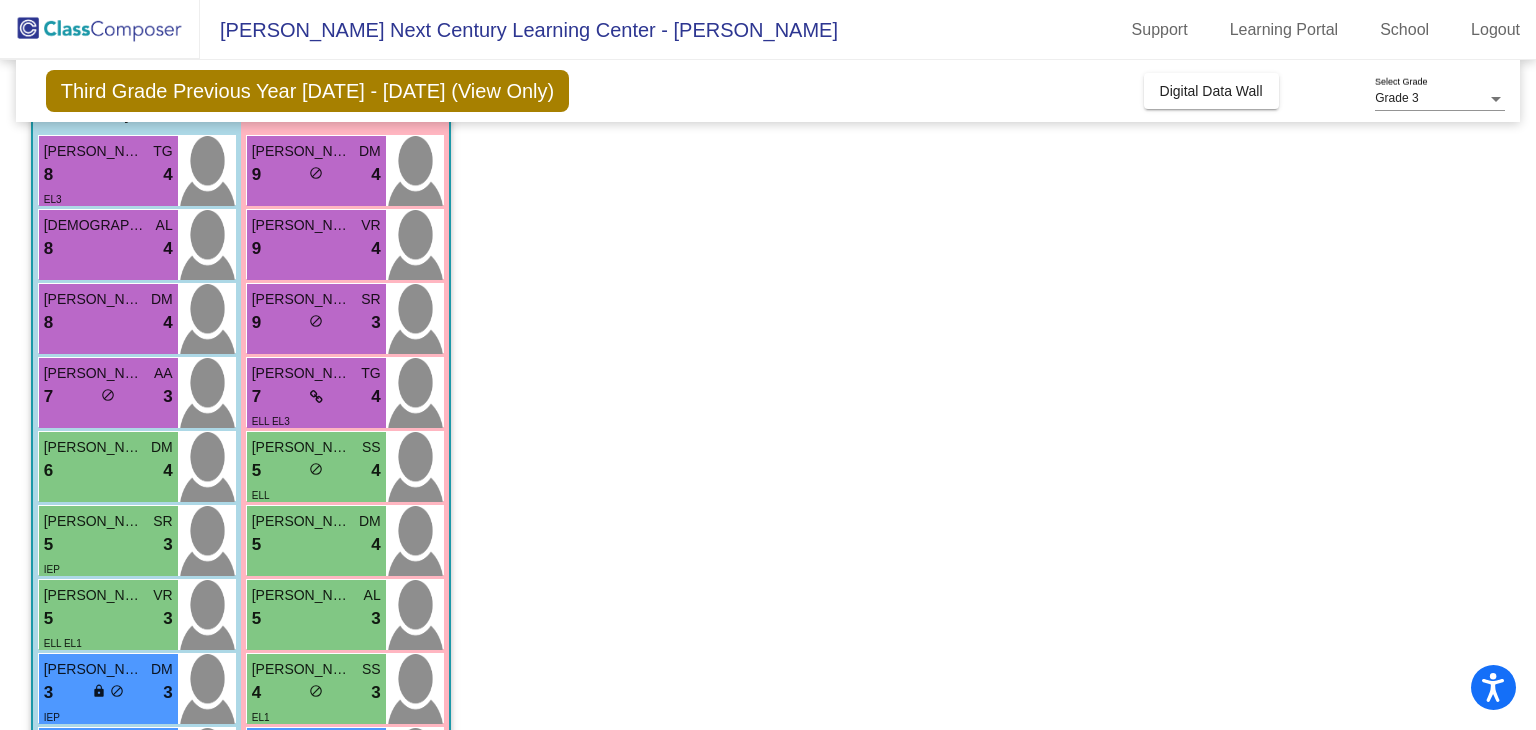 click on "Class 1   - [PERSON_NAME]   picture_as_pdf [PERSON_NAME]  Add Student  First Name Last Name Student Id  (Recommended)   Boy   Girl   [DEMOGRAPHIC_DATA] Add Close  Boys : 10  [PERSON_NAME] 8 lock do_not_disturb_alt 4 EL3 [DEMOGRAPHIC_DATA][PERSON_NAME] AL 8 lock do_not_disturb_alt 4 [PERSON_NAME] DM 8 lock do_not_disturb_alt 4 [PERSON_NAME] AA 7 lock do_not_disturb_alt 3 [PERSON_NAME] [PERSON_NAME] 6 lock do_not_disturb_alt 4 [PERSON_NAME] 5 lock do_not_disturb_alt 3 IEP [PERSON_NAME] VR 5 lock do_not_disturb_alt 3 ELL EL1 [PERSON_NAME] DM 3 lock do_not_disturb_alt 3 IEP [PERSON_NAME] SG 3 lock do_not_disturb_alt 3 [PERSON_NAME] SC 6 lock do_not_disturb_alt 2 Girls: 11 [PERSON_NAME] 9 lock do_not_disturb_alt 4 [PERSON_NAME] VR 9 lock do_not_disturb_alt 4 [PERSON_NAME] 9 lock do_not_disturb_alt 3 [PERSON_NAME] TG 7 lock do_not_disturb_alt 4 ELL EL3 [PERSON_NAME] SS 5 lock do_not_disturb_alt 4 ELL [PERSON_NAME] 5 lock do_not_disturb_alt 4 [PERSON_NAME] AL 5 lock do_not_disturb_alt 3 [PERSON_NAME] SS 4 lock 3 EL1 SG" 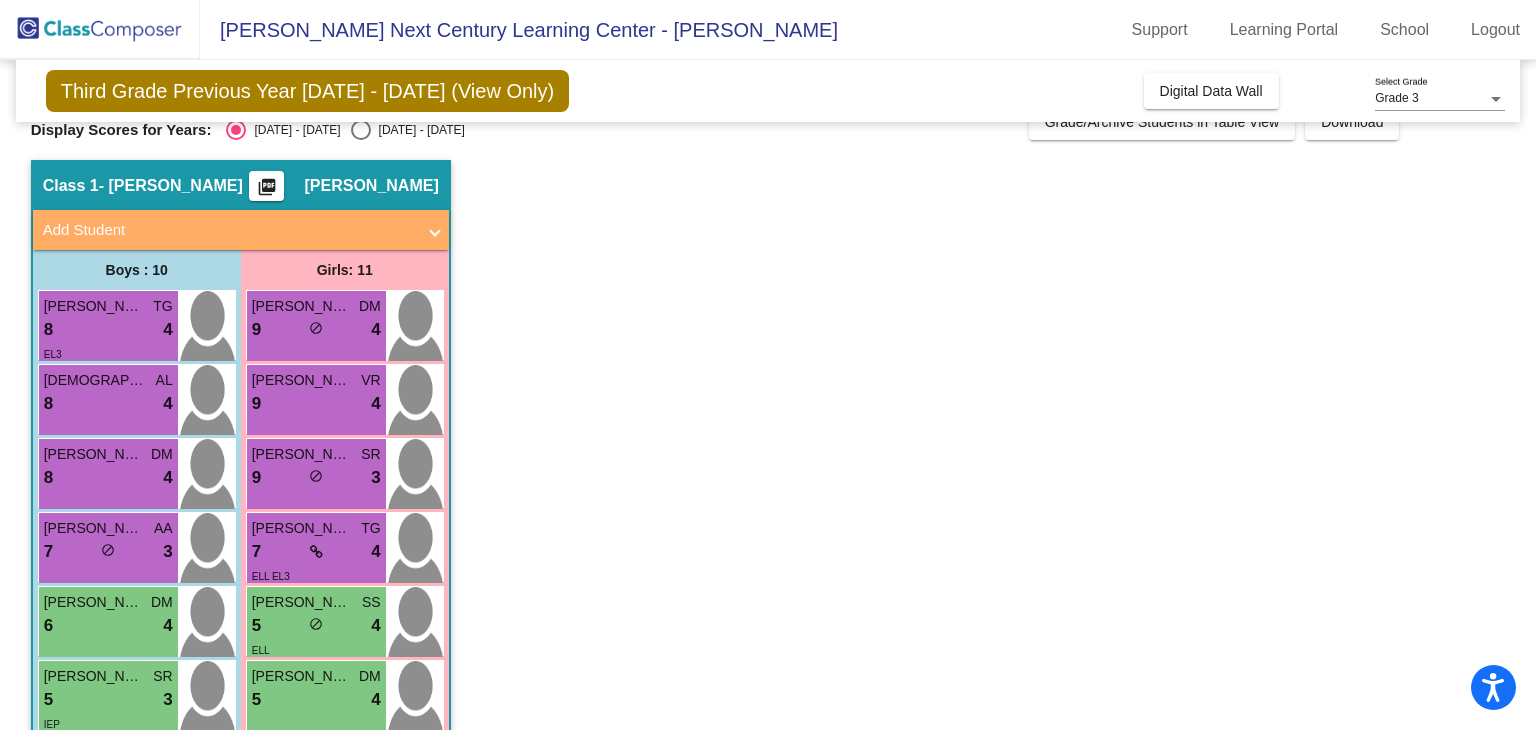 scroll, scrollTop: 0, scrollLeft: 0, axis: both 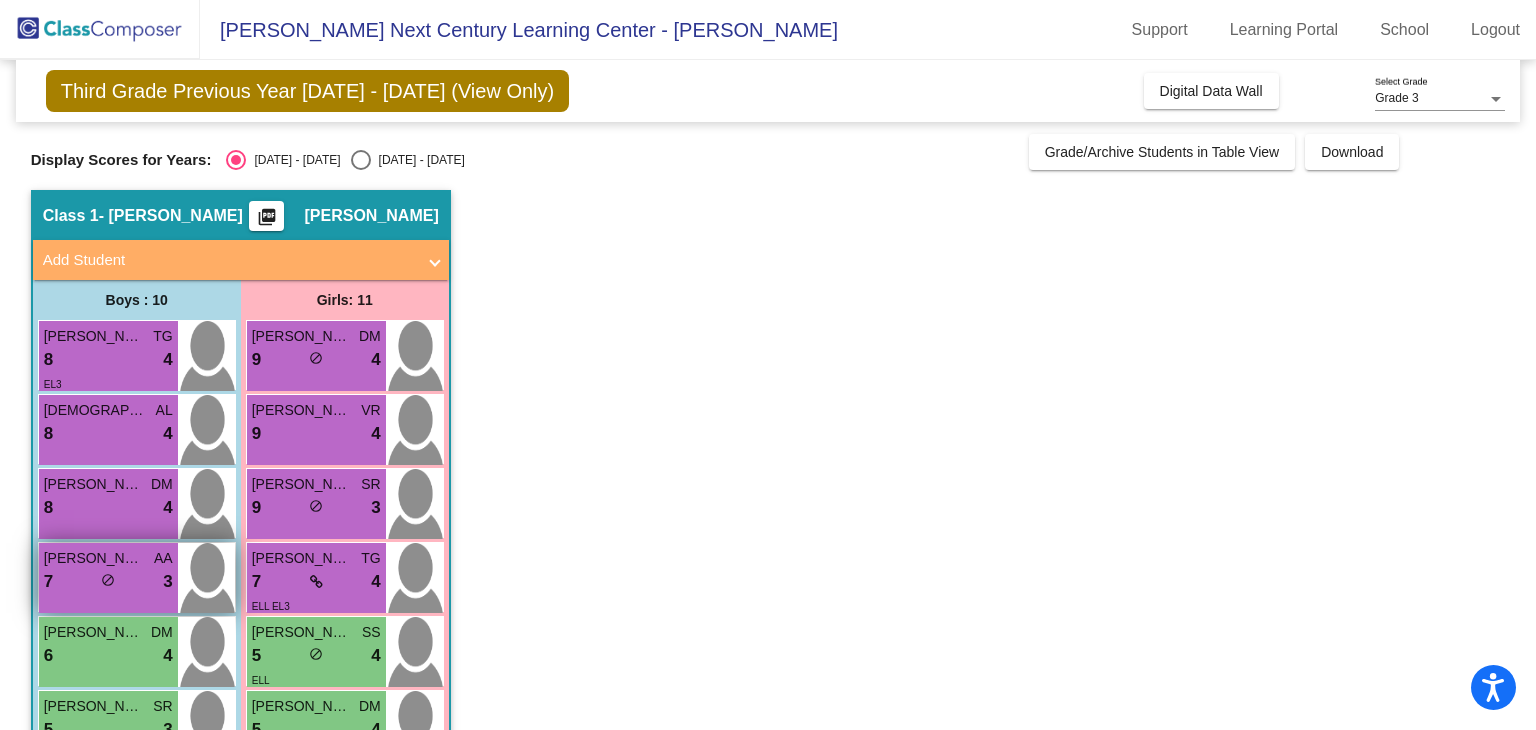 click on "7 lock do_not_disturb_alt 3" at bounding box center (108, 582) 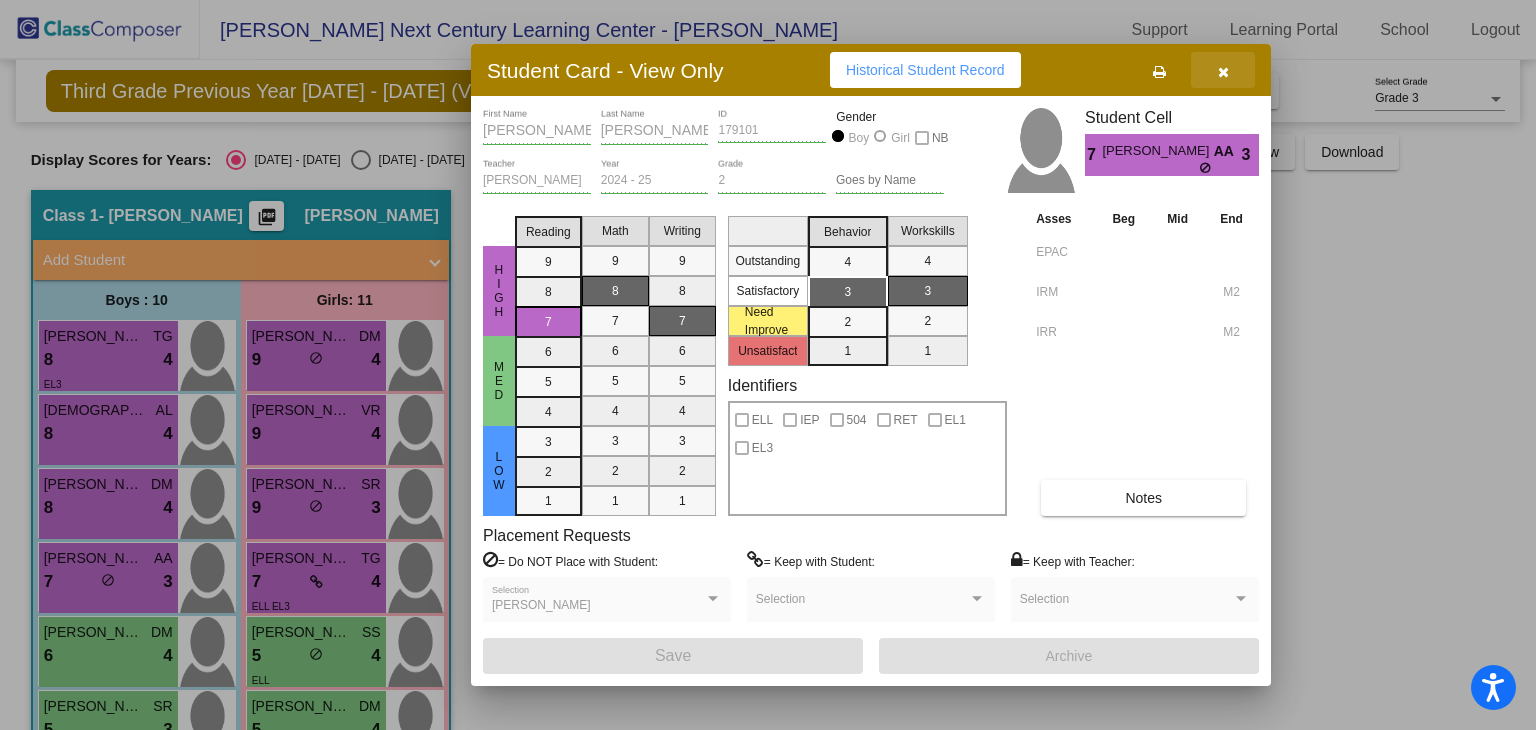 click at bounding box center [1223, 72] 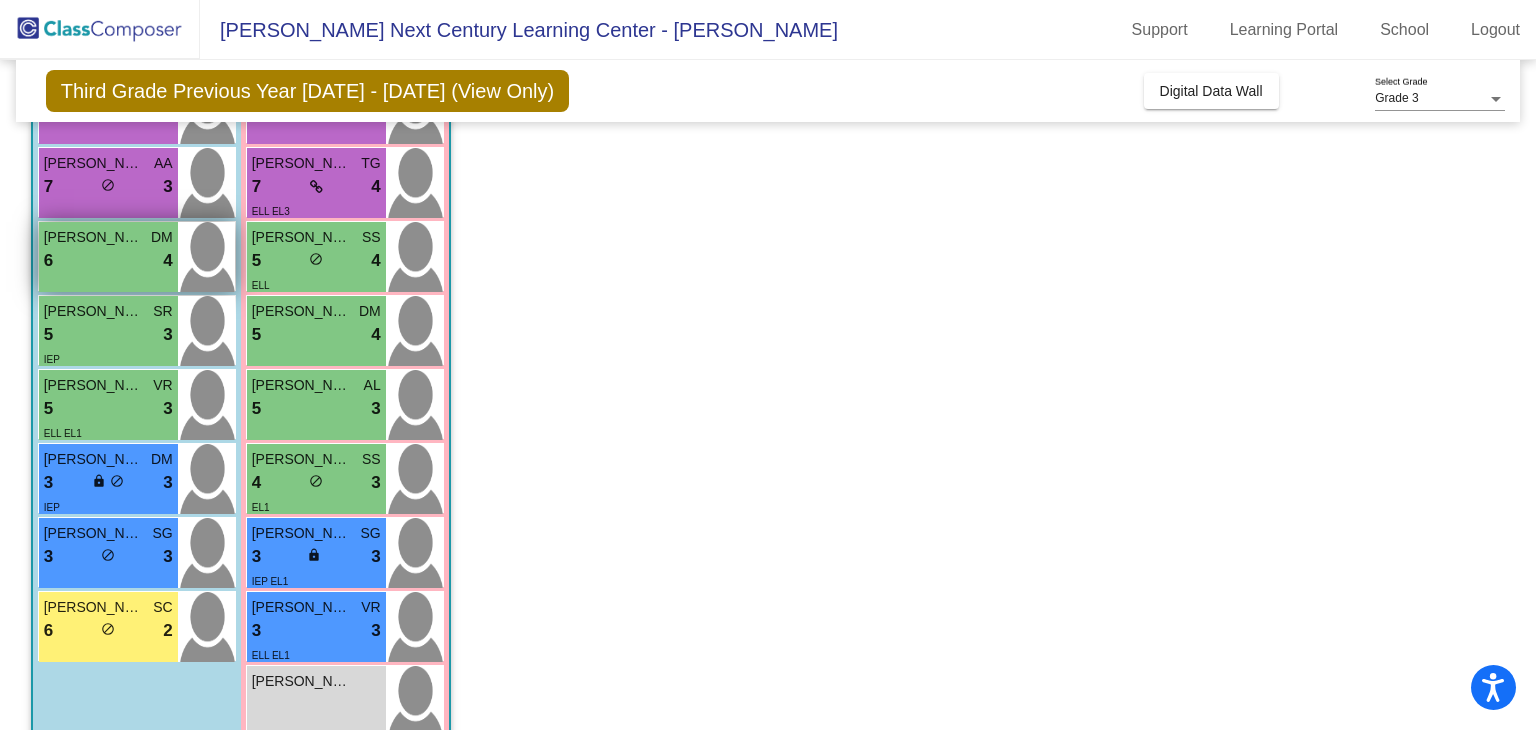 scroll, scrollTop: 396, scrollLeft: 0, axis: vertical 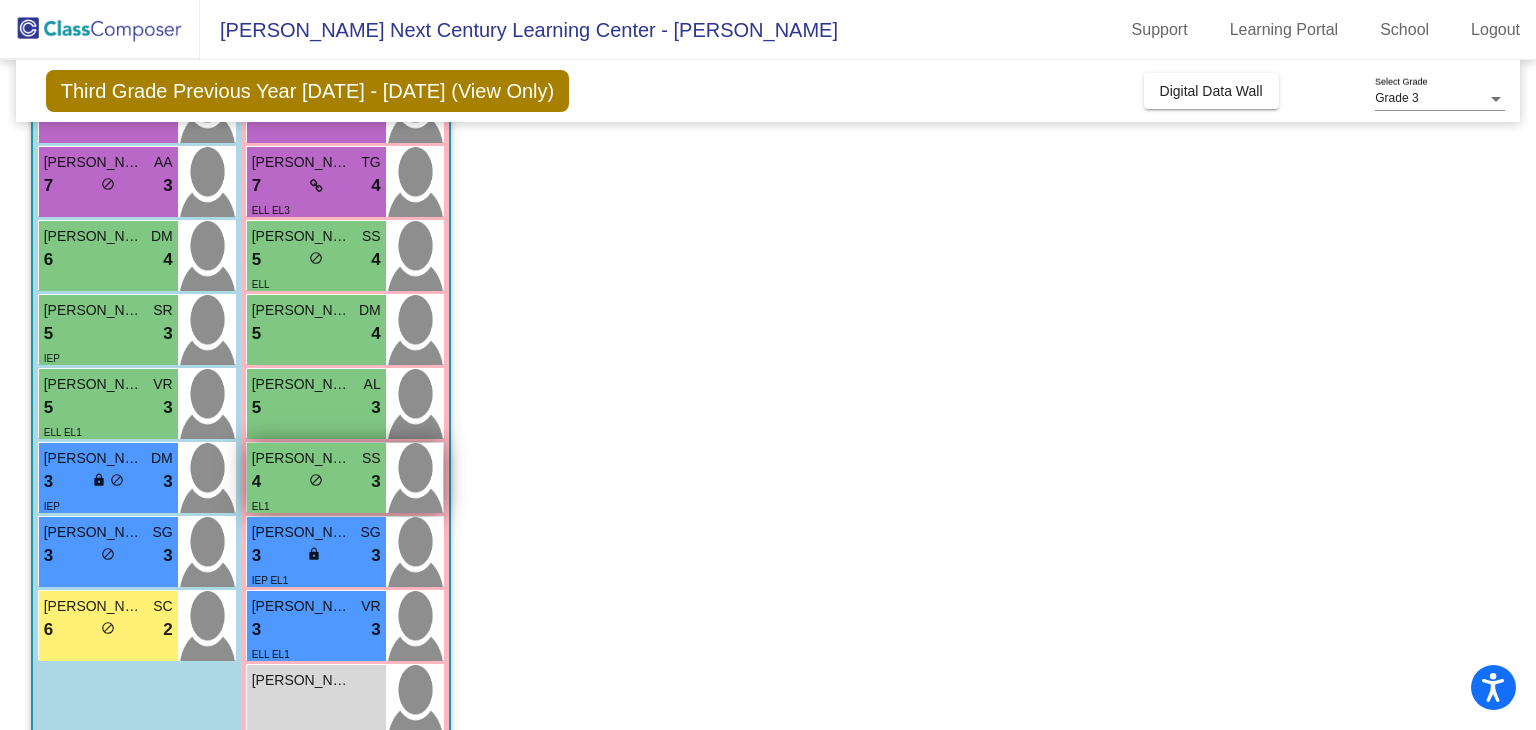 click on "4 lock do_not_disturb_alt 3" at bounding box center (316, 482) 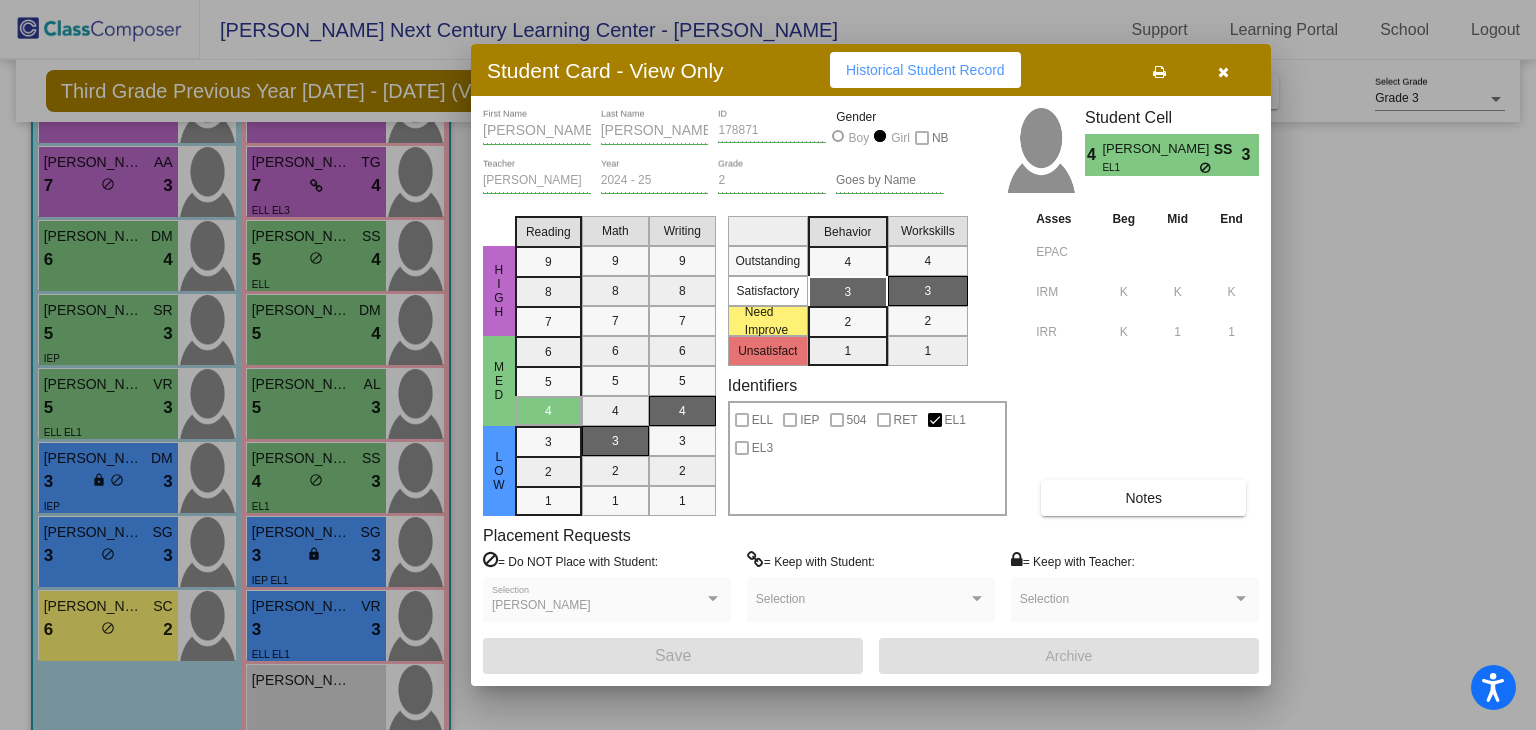 click at bounding box center [1223, 72] 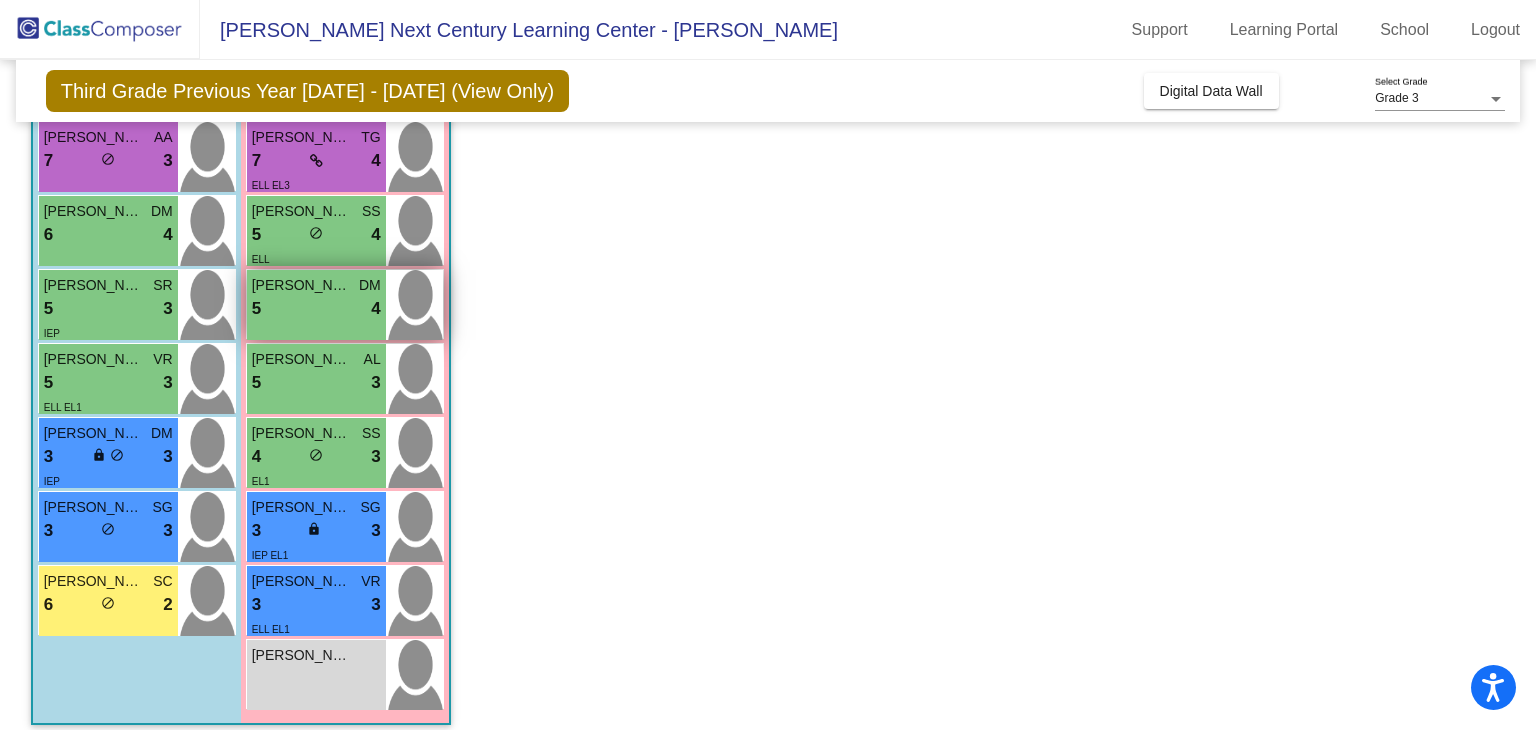 scroll, scrollTop: 435, scrollLeft: 0, axis: vertical 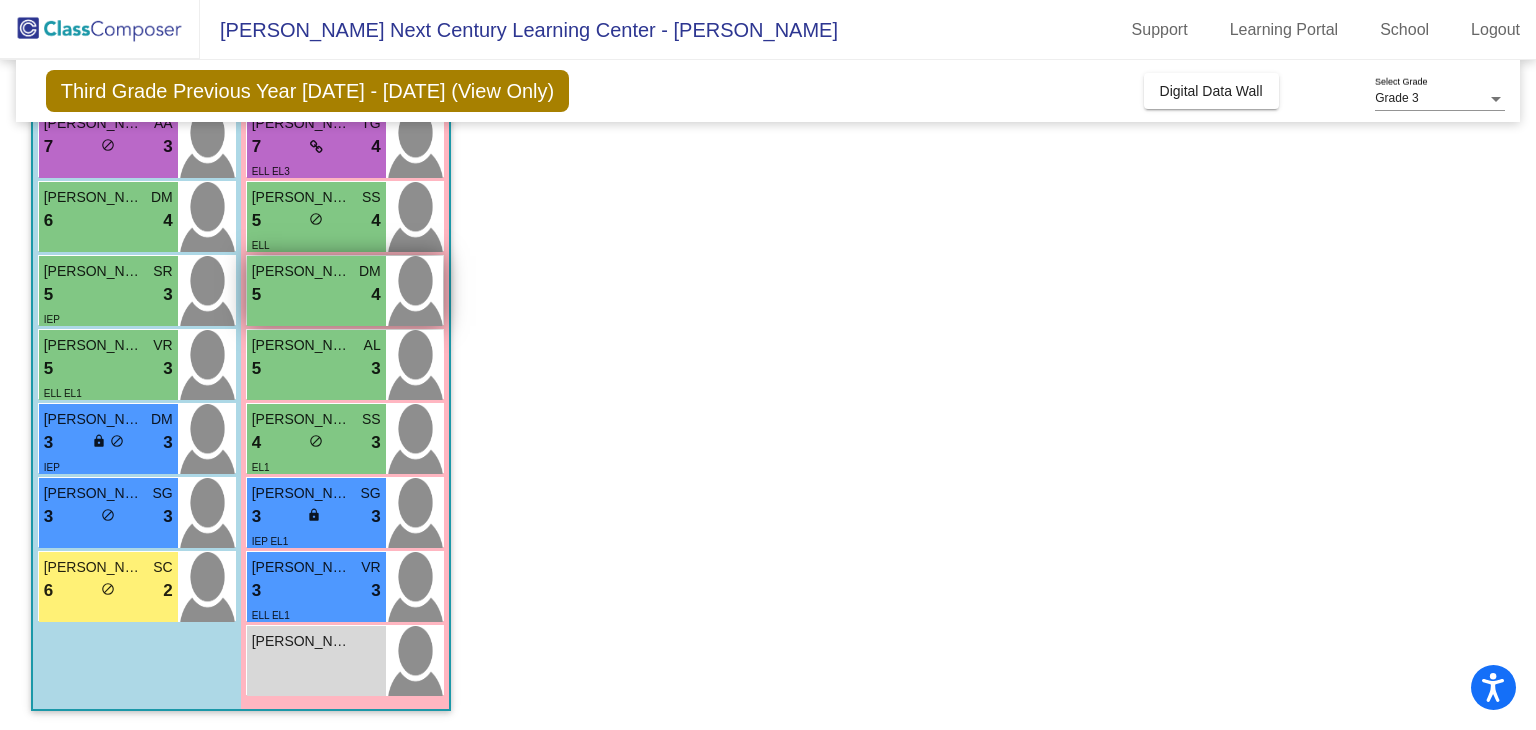 click on "[PERSON_NAME] AL 5 lock do_not_disturb_alt 3" at bounding box center [316, 365] 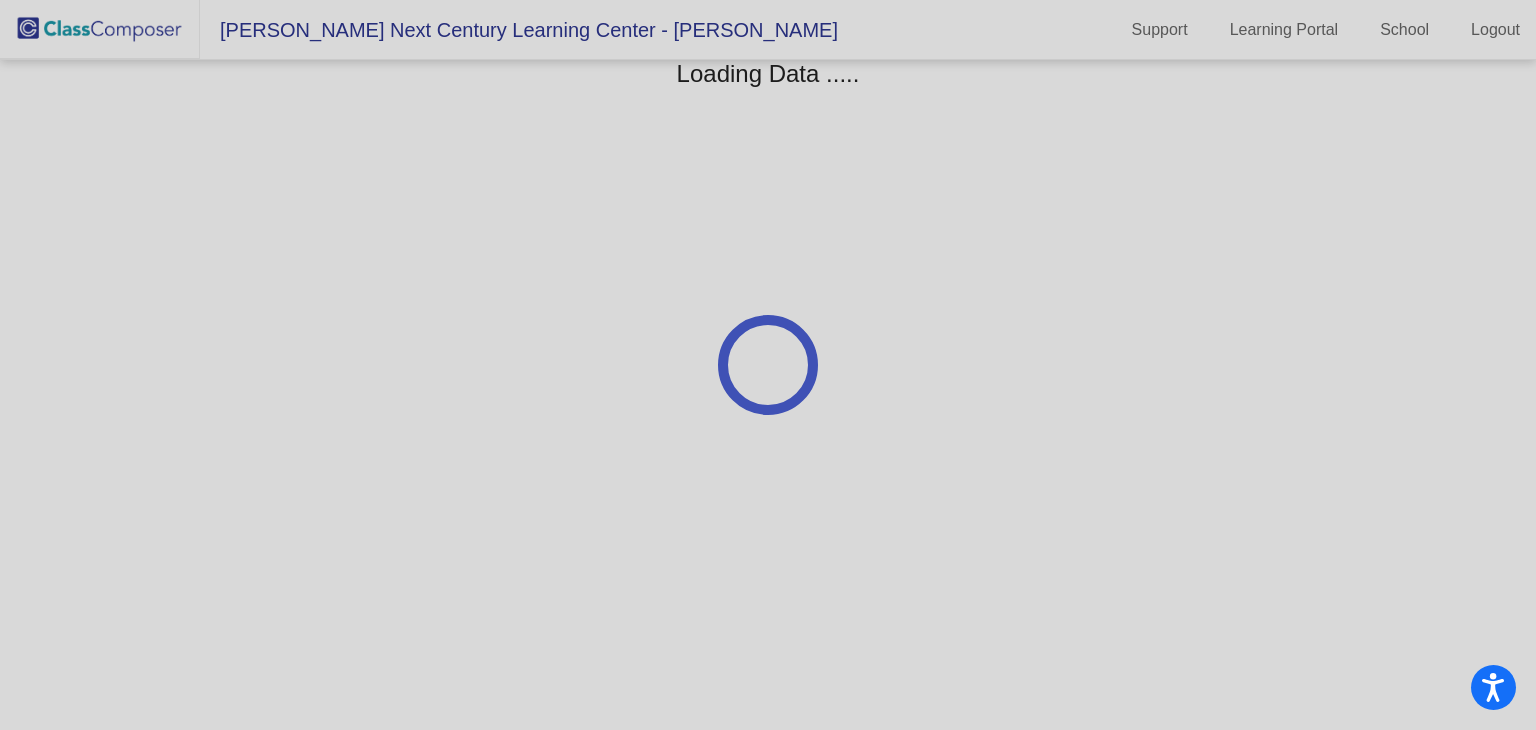 scroll, scrollTop: 0, scrollLeft: 0, axis: both 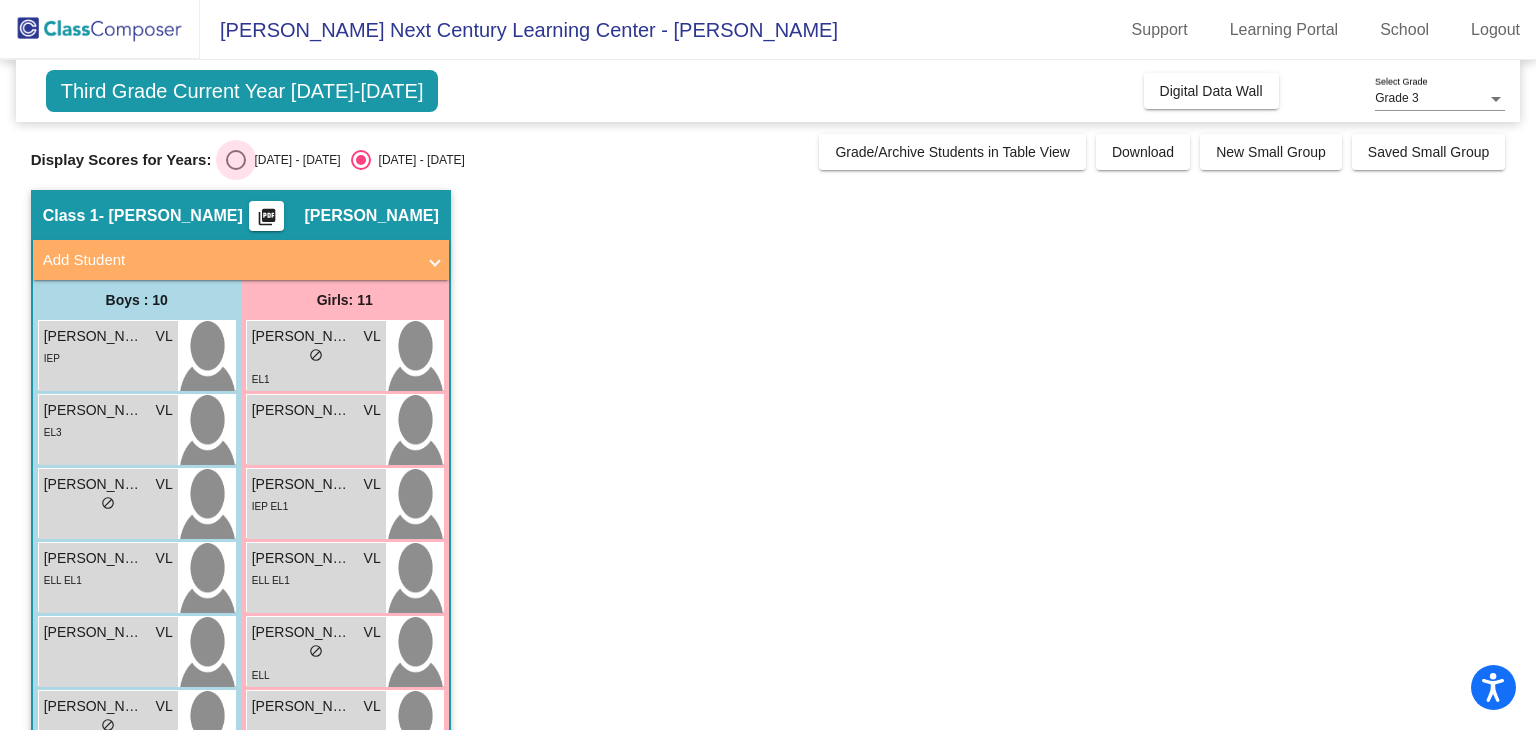click at bounding box center [236, 160] 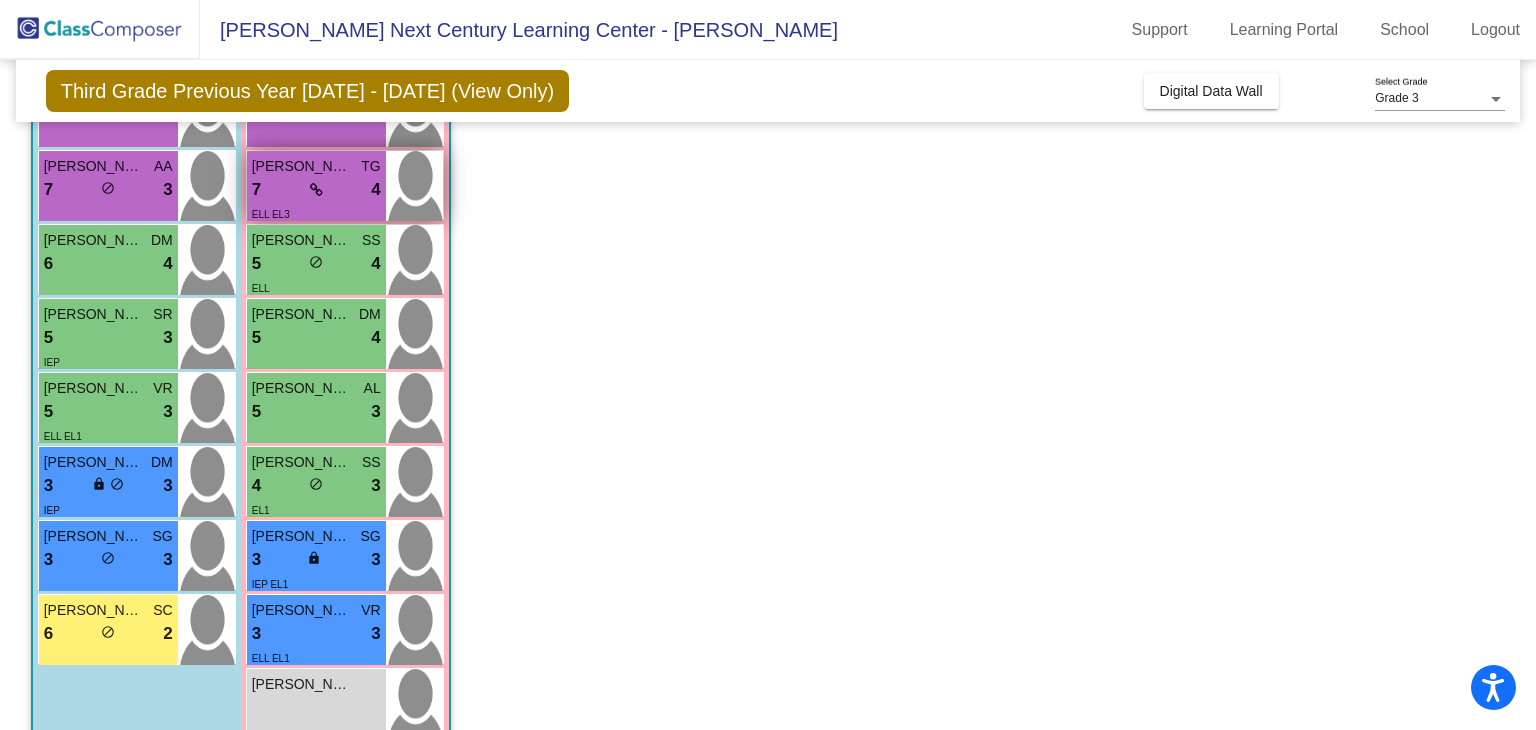 scroll, scrollTop: 400, scrollLeft: 0, axis: vertical 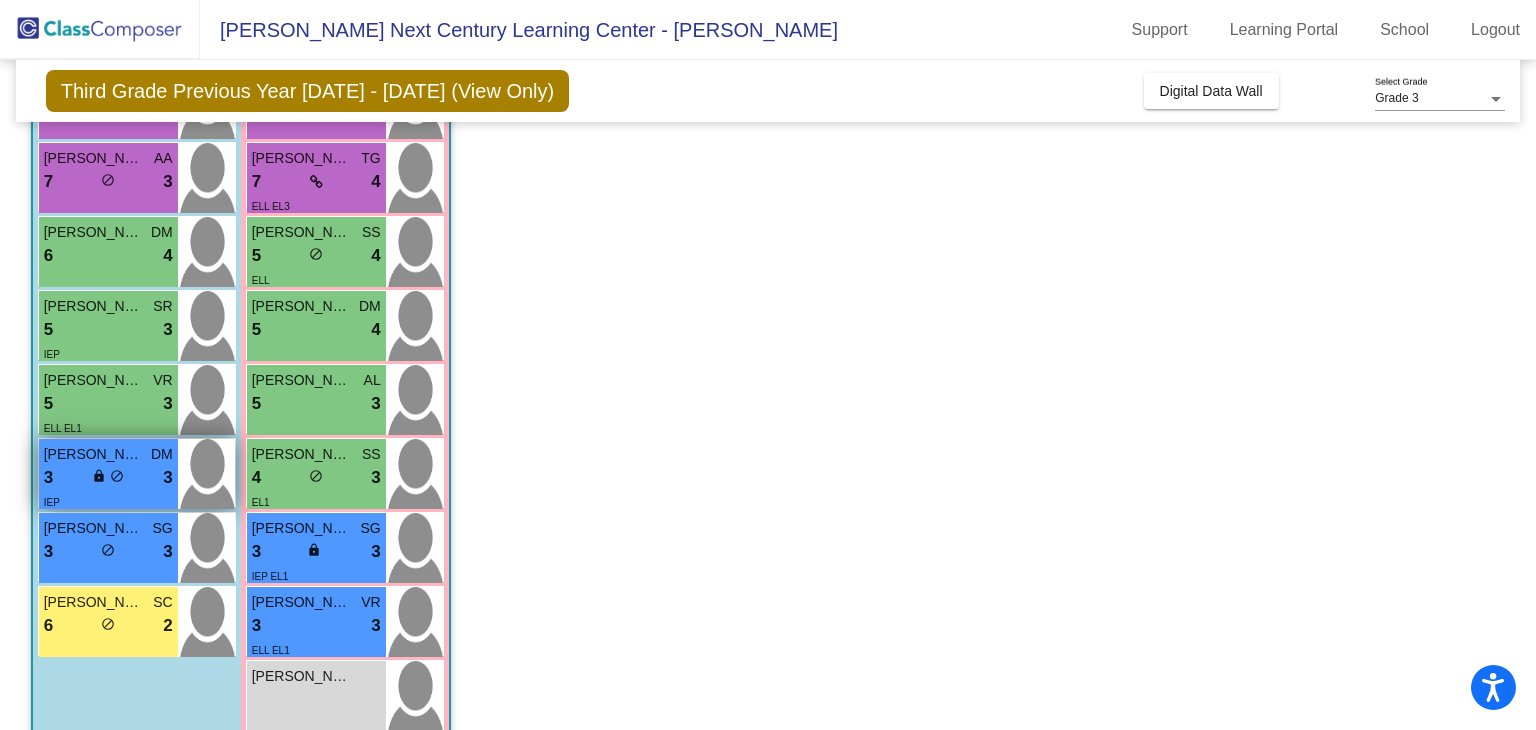 click on "IEP" at bounding box center [108, 501] 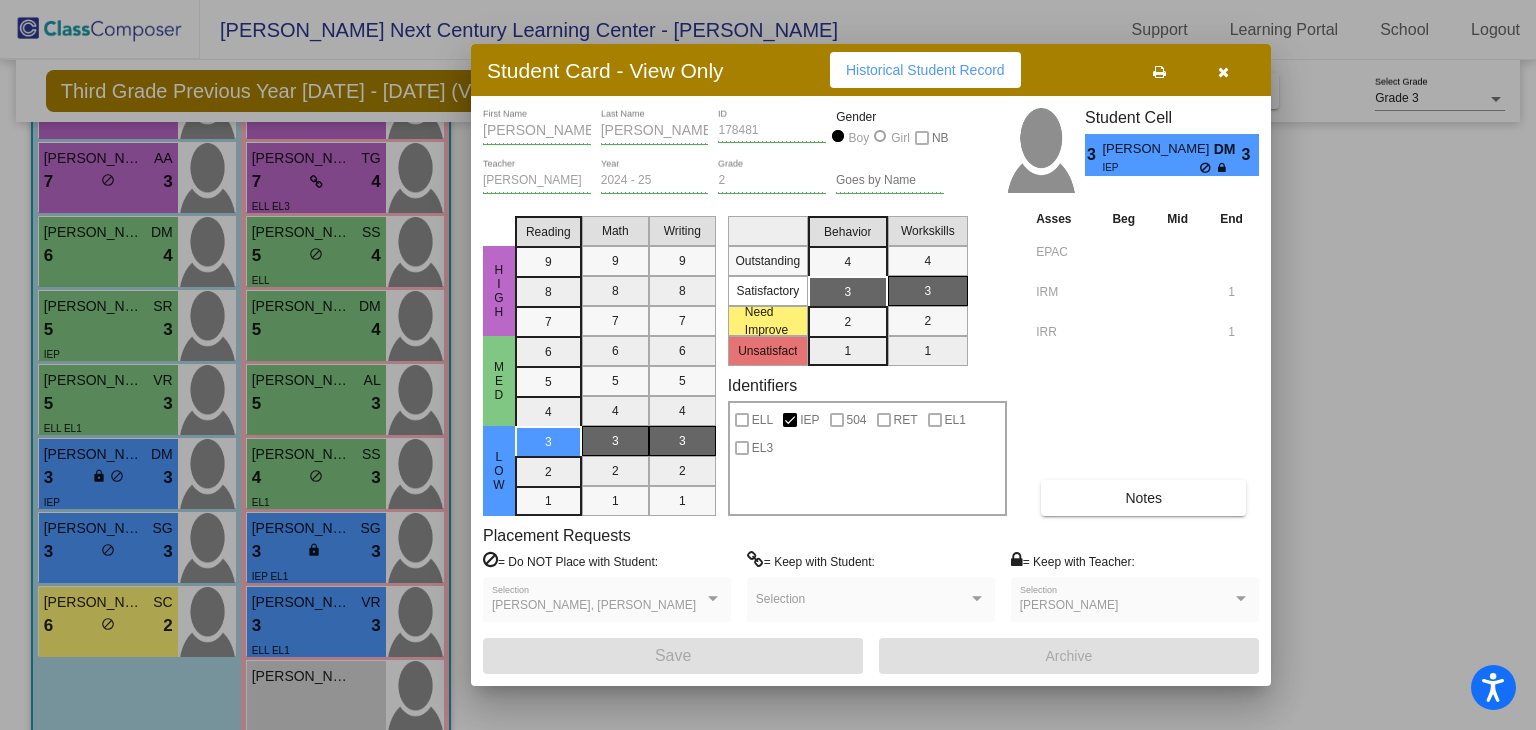 click on "[PERSON_NAME]" at bounding box center (1157, 149) 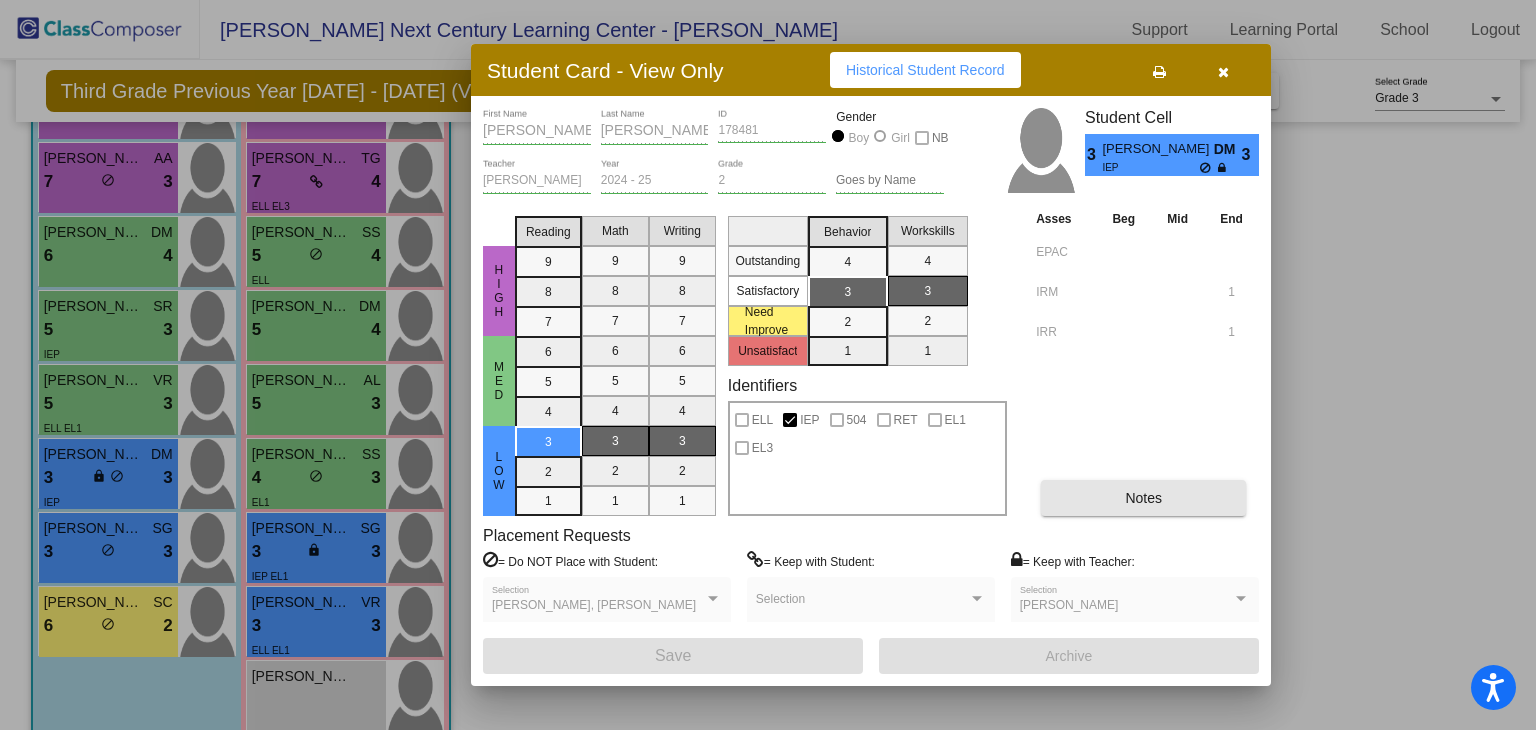 click on "Notes" at bounding box center (1143, 498) 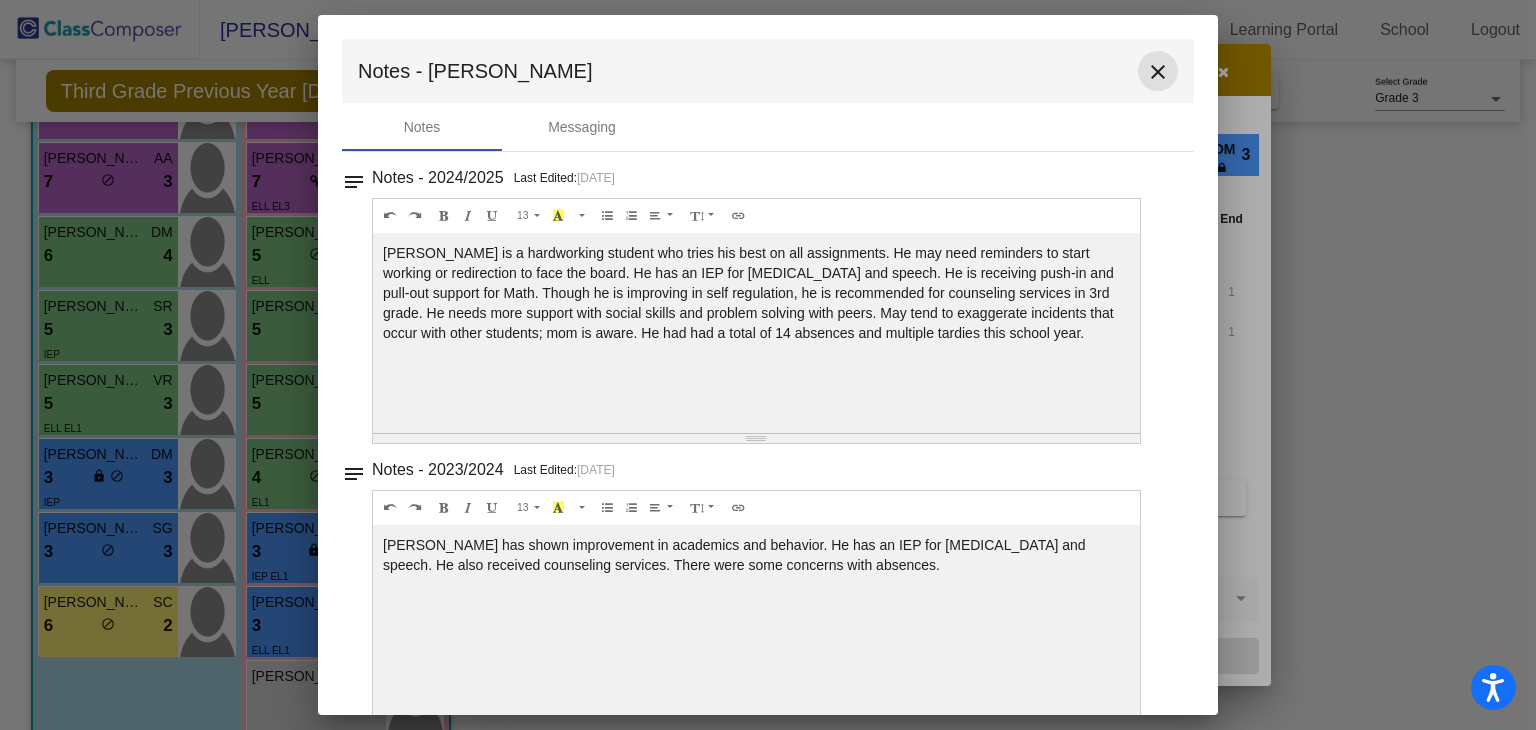 click on "close" at bounding box center (1158, 72) 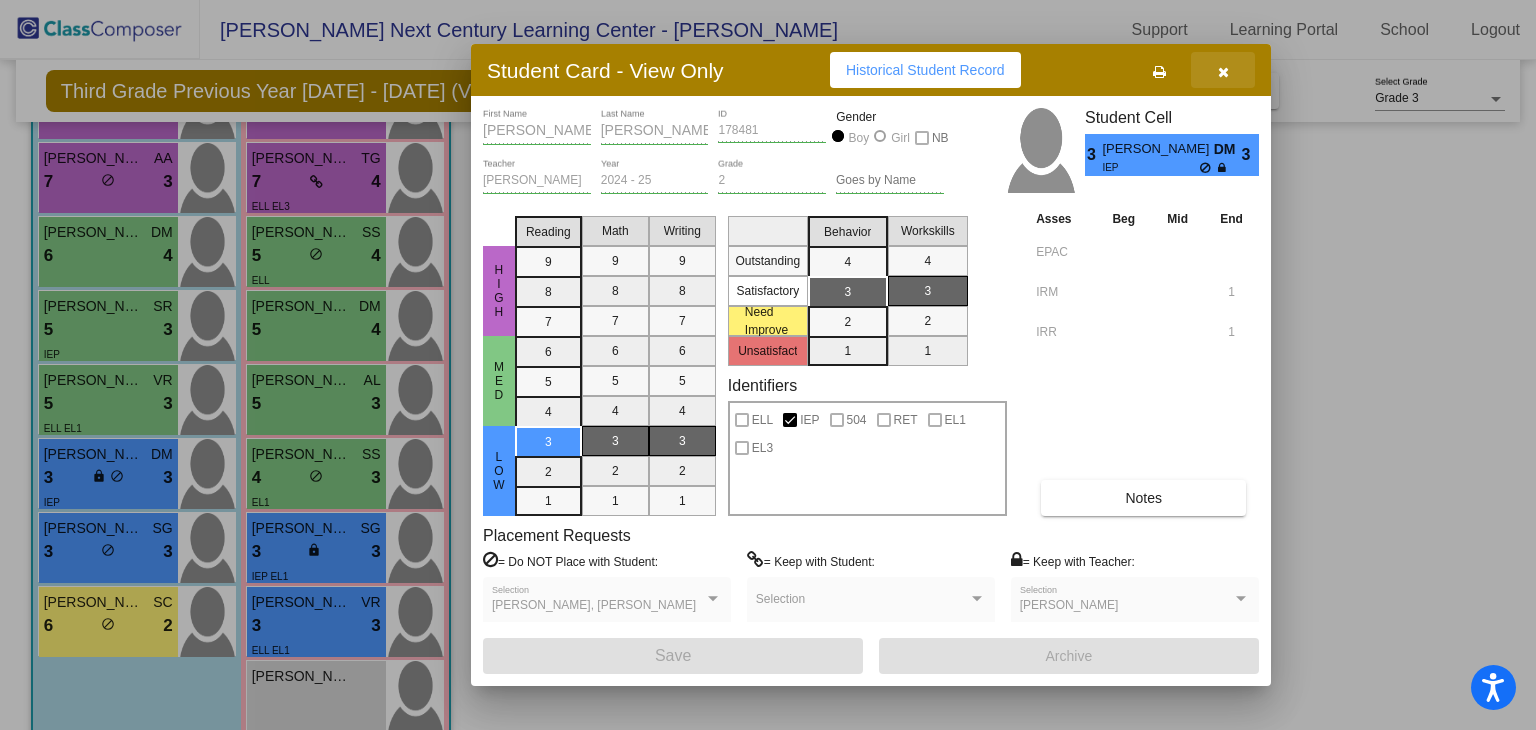 click at bounding box center (1223, 72) 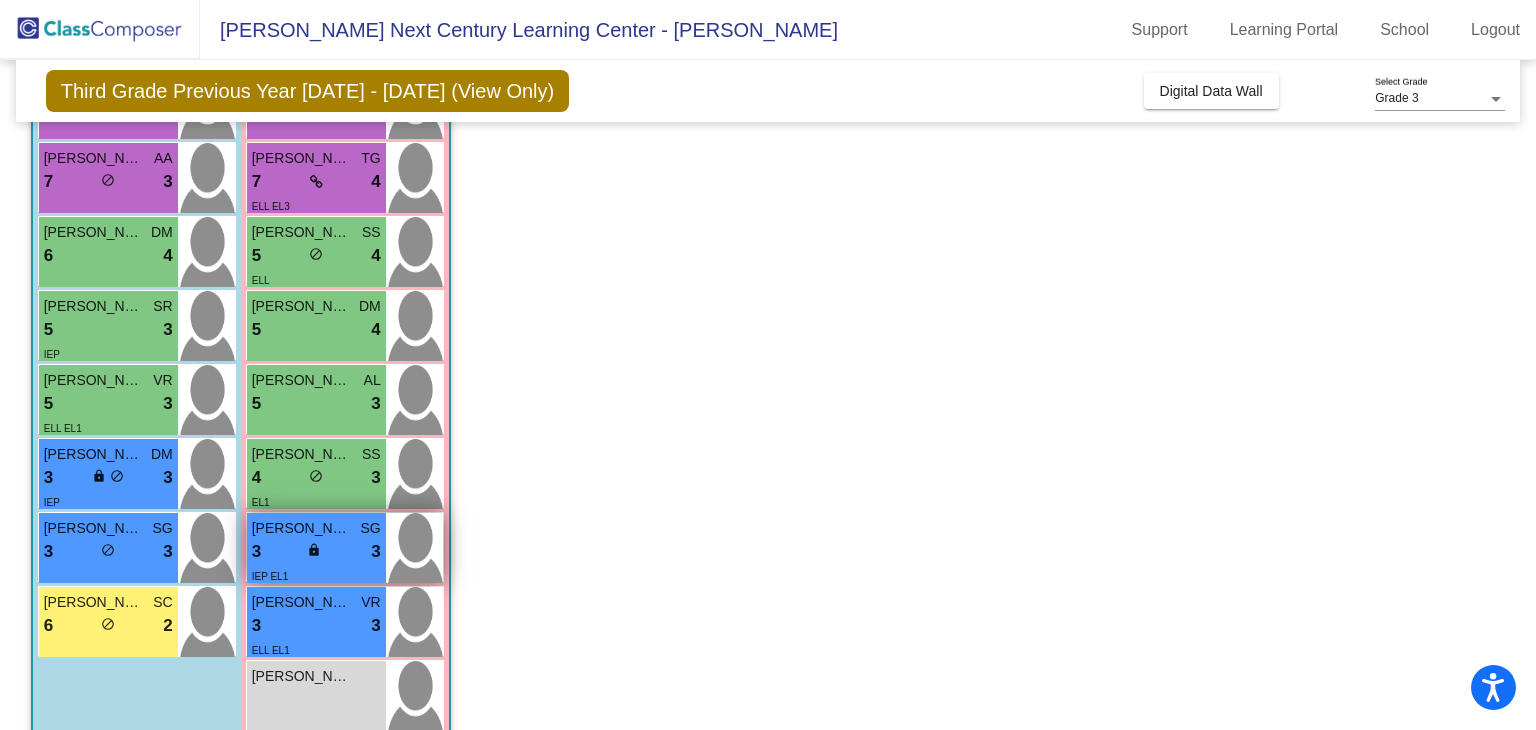 click on "3 lock do_not_disturb_alt 3" at bounding box center [316, 552] 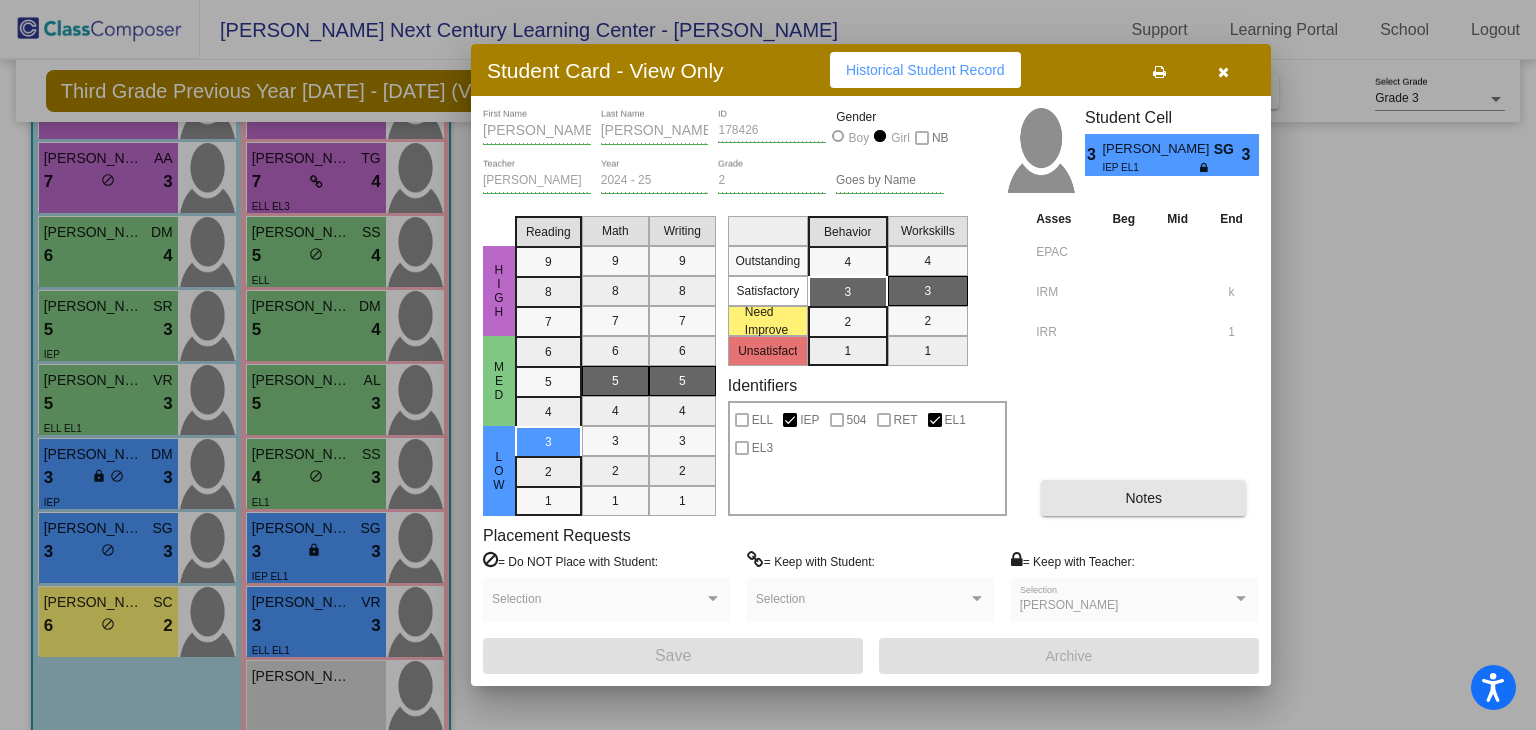 click on "Notes" at bounding box center [1143, 498] 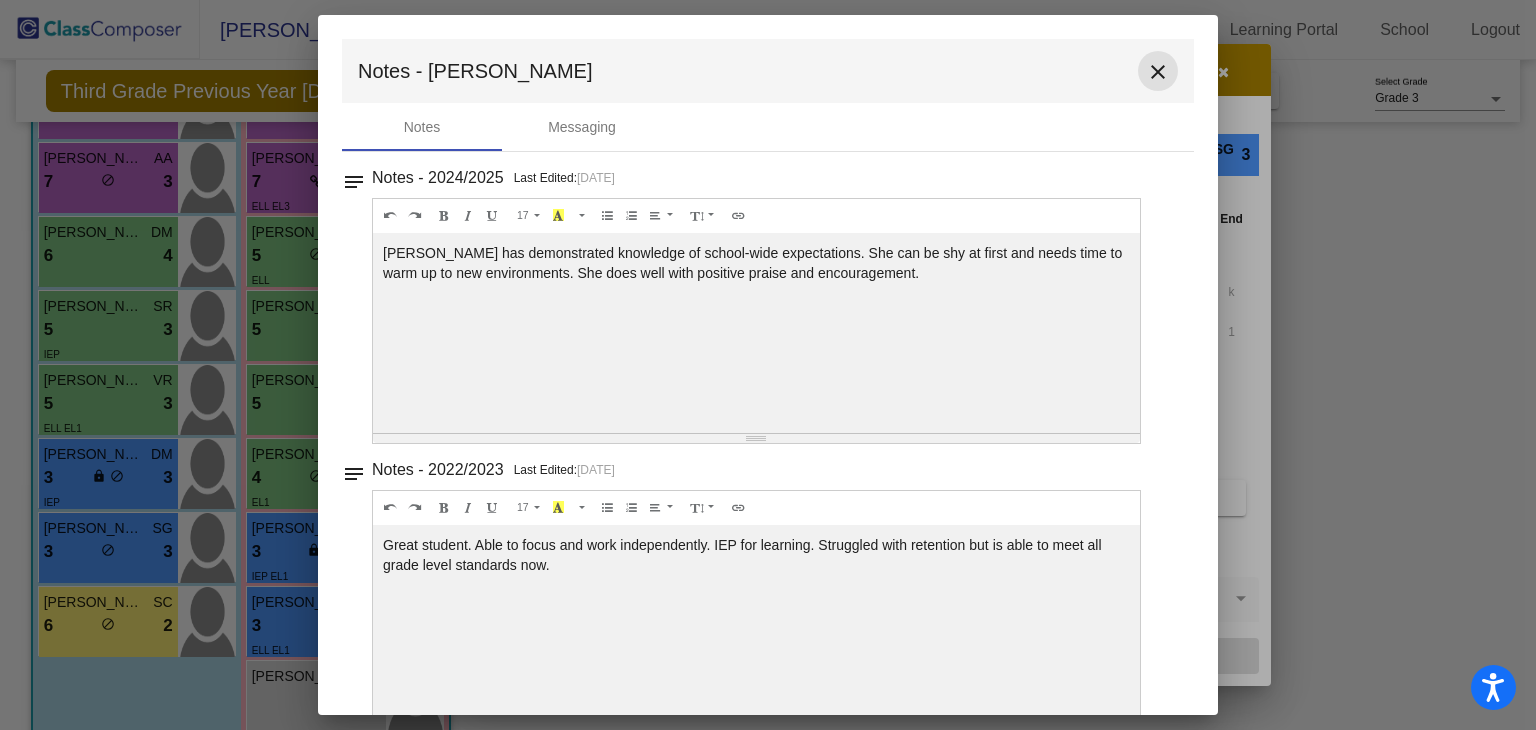 click on "close" at bounding box center [1158, 72] 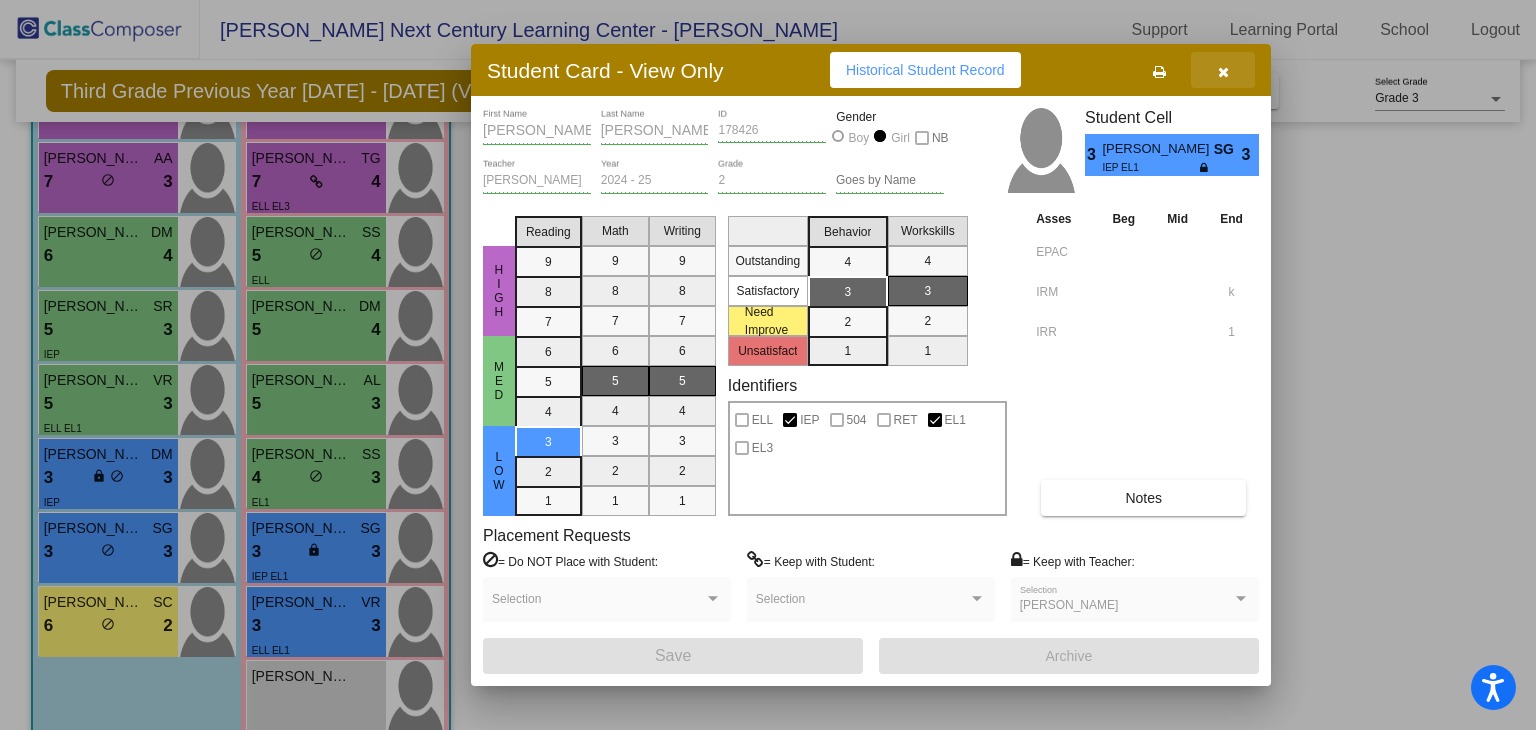 click at bounding box center (1223, 72) 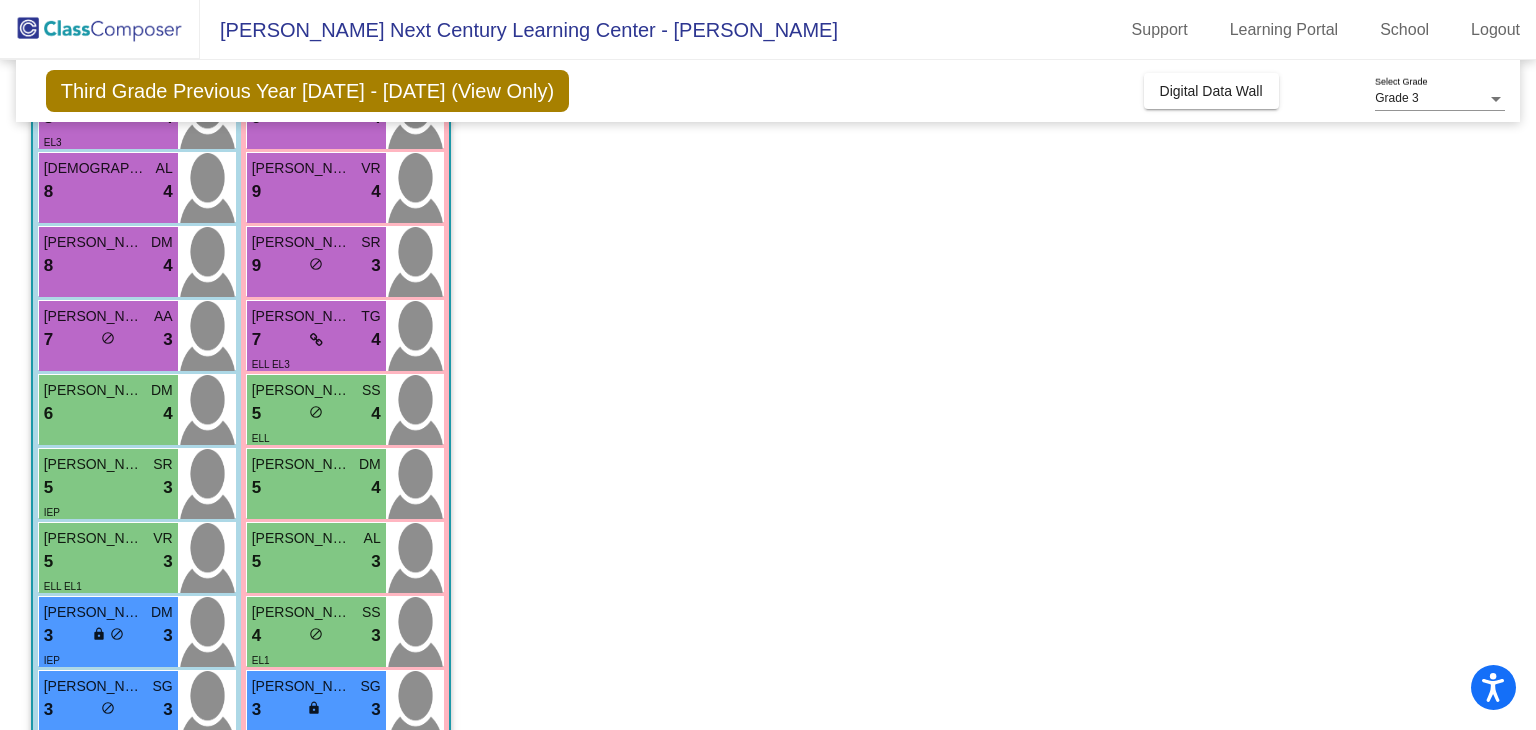 scroll, scrollTop: 240, scrollLeft: 0, axis: vertical 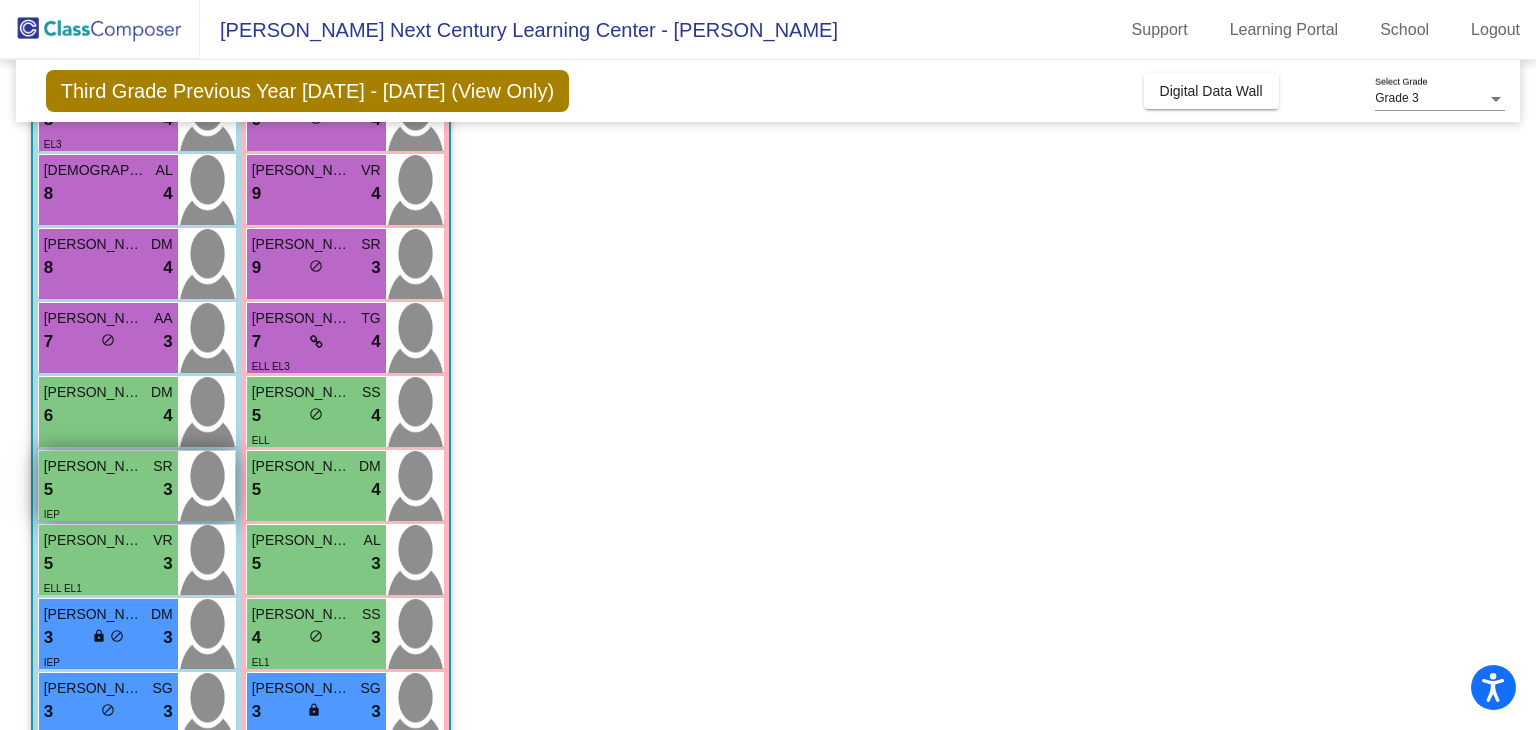 click on "5 lock do_not_disturb_alt 3" at bounding box center [108, 490] 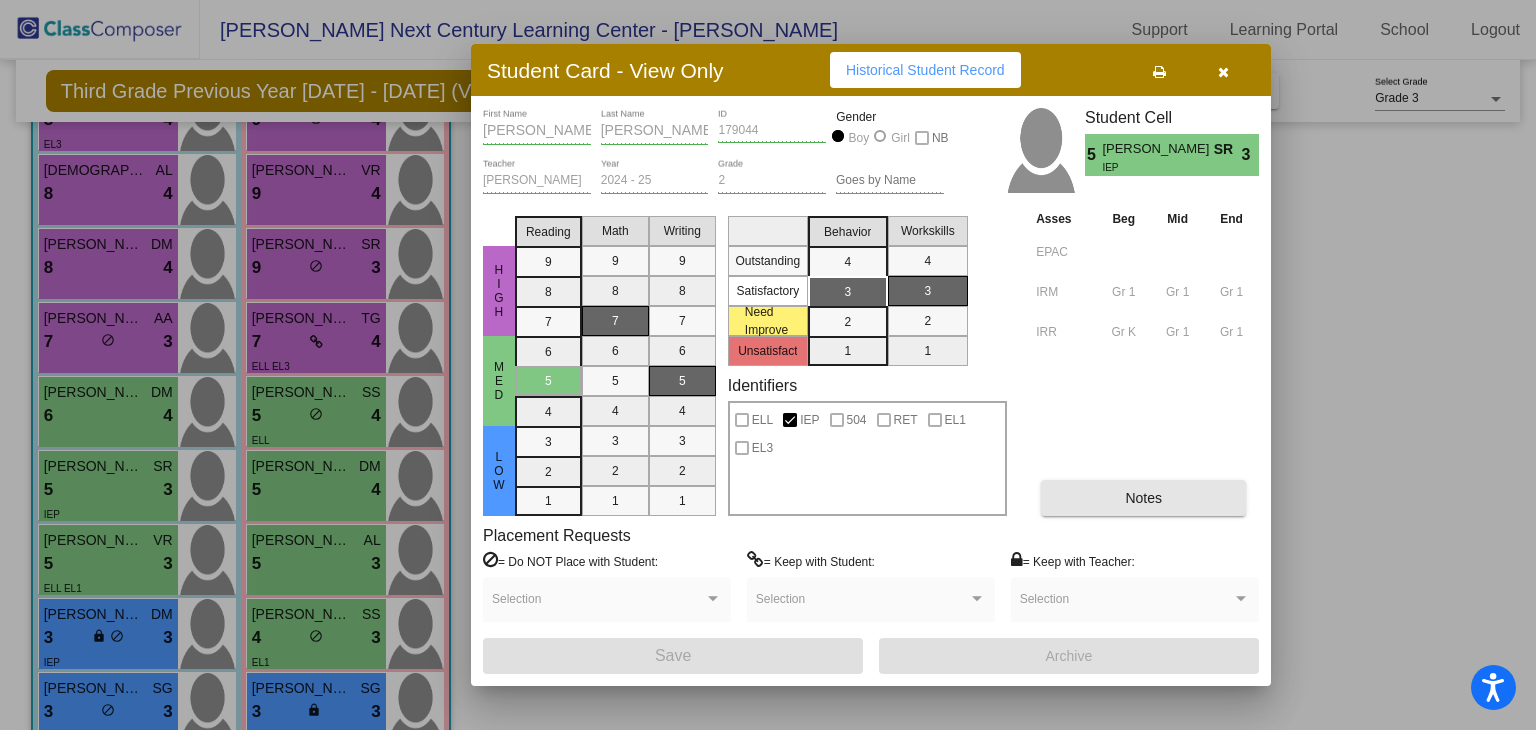 click on "Notes" at bounding box center [1143, 498] 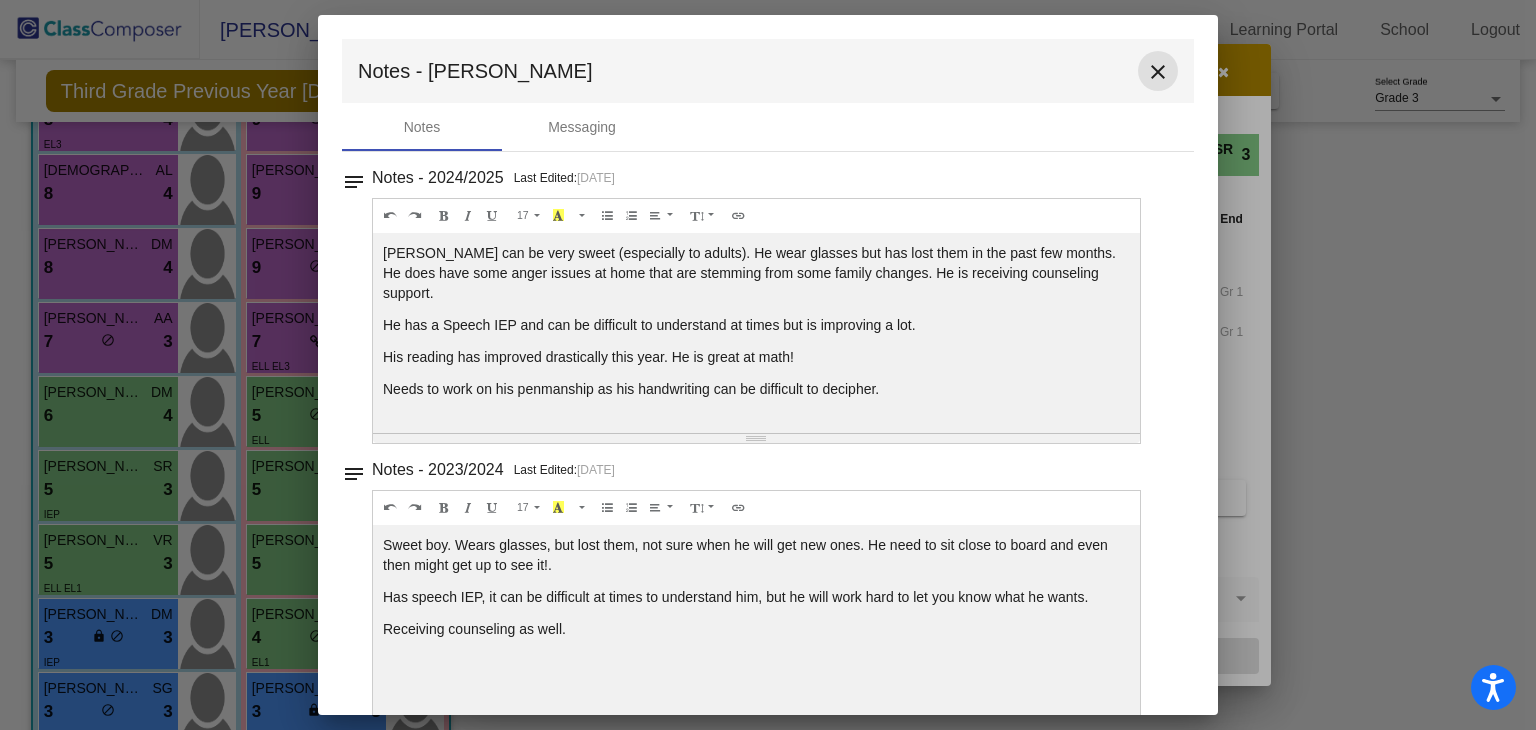 click on "close" at bounding box center [1158, 72] 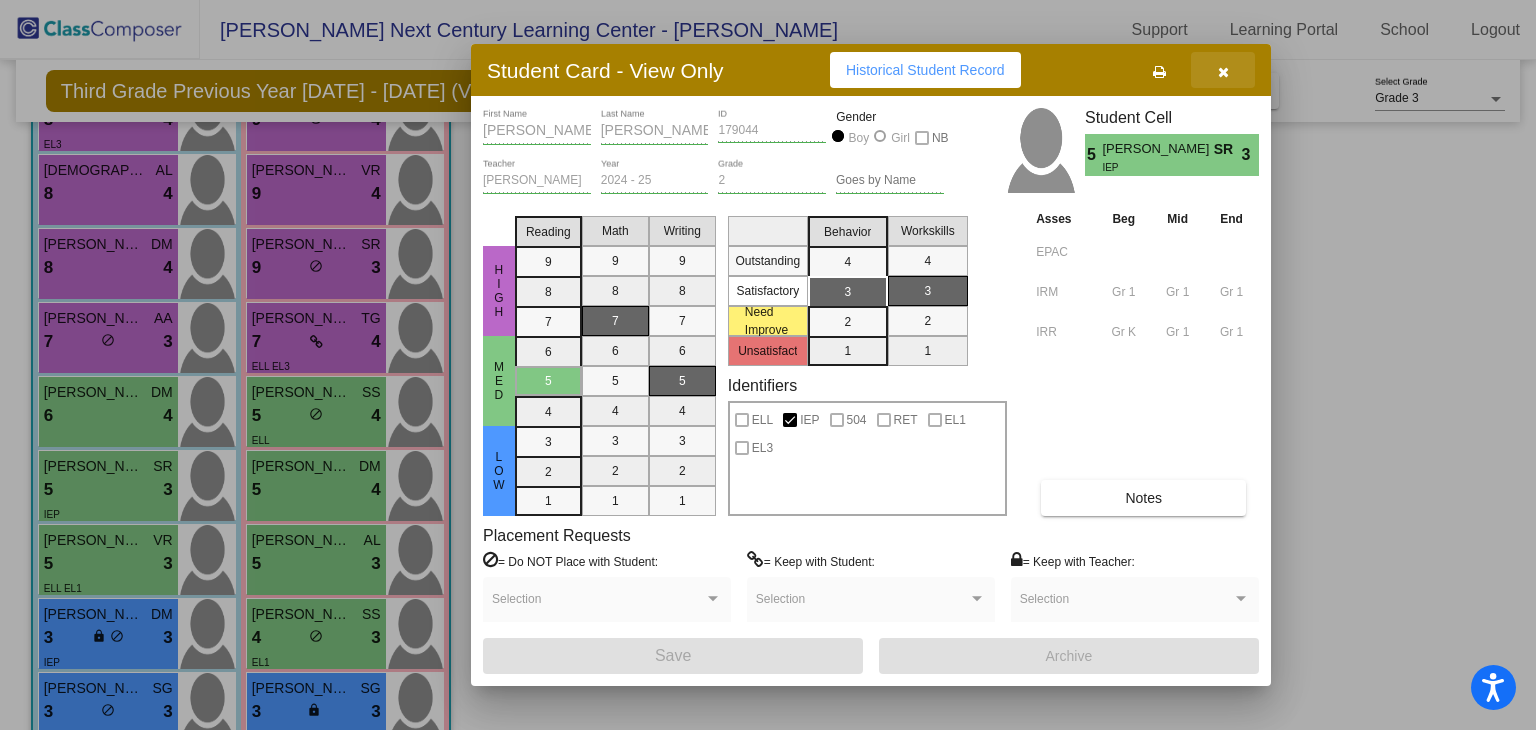 click at bounding box center [1223, 72] 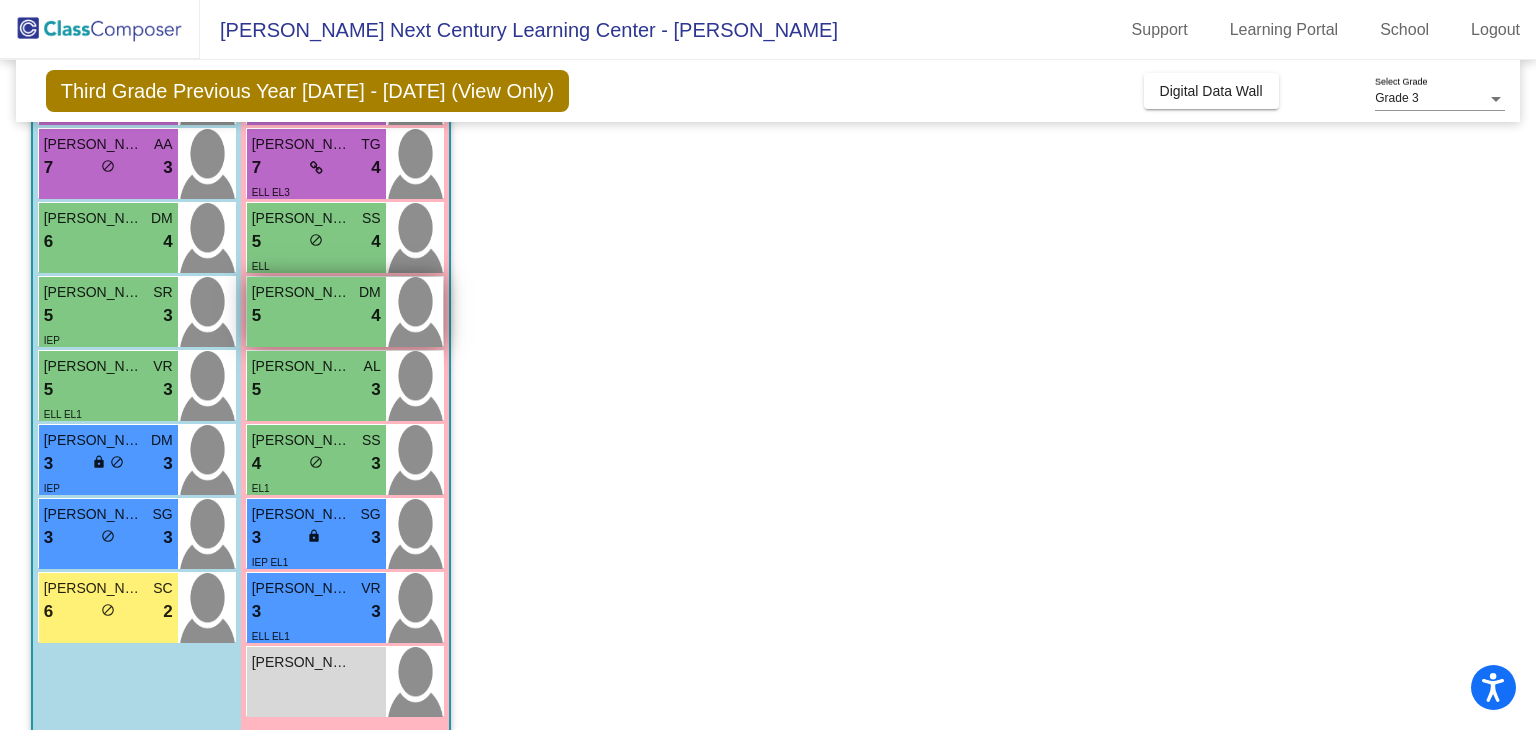 scroll, scrollTop: 435, scrollLeft: 0, axis: vertical 